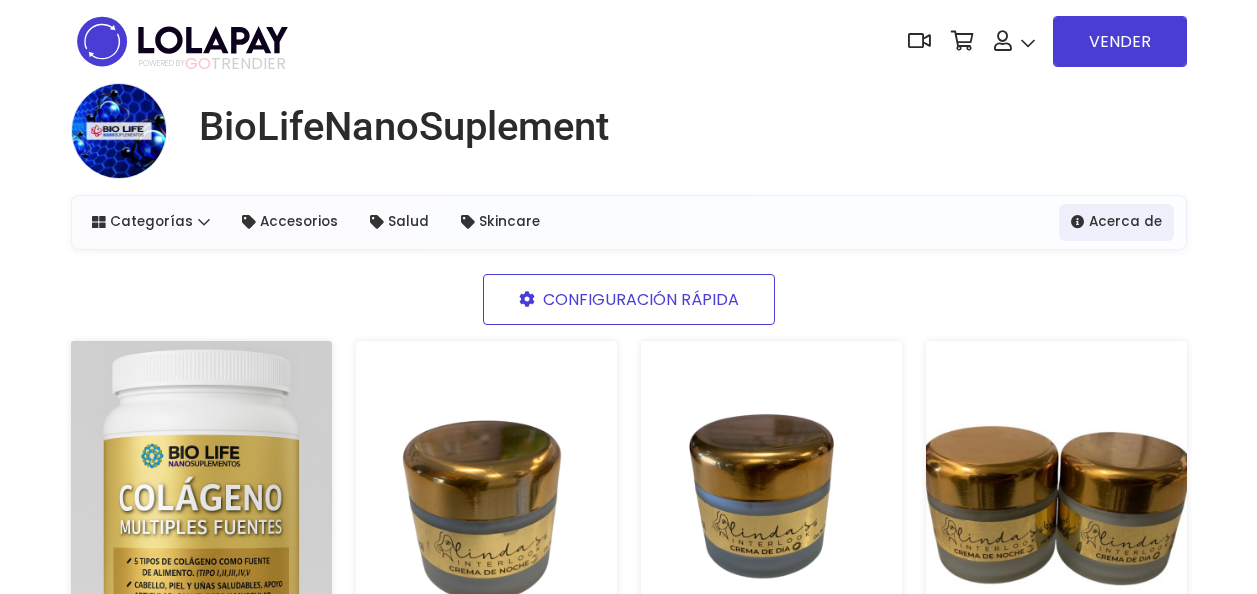 scroll, scrollTop: 0, scrollLeft: 0, axis: both 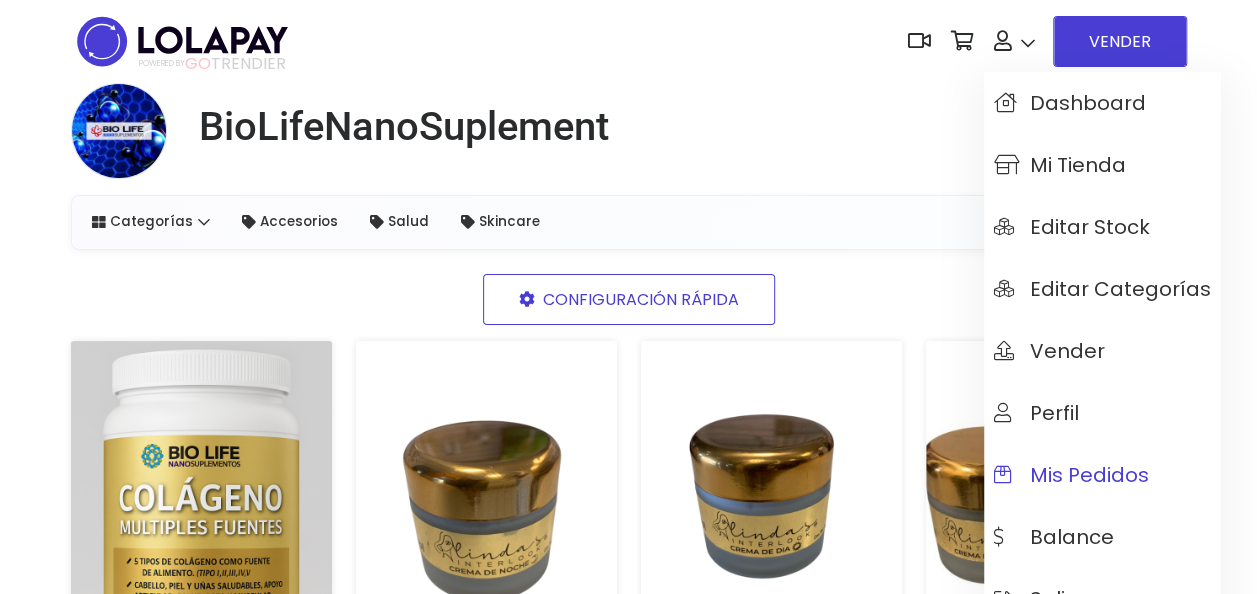 click on "Mis pedidos" at bounding box center (1102, 475) 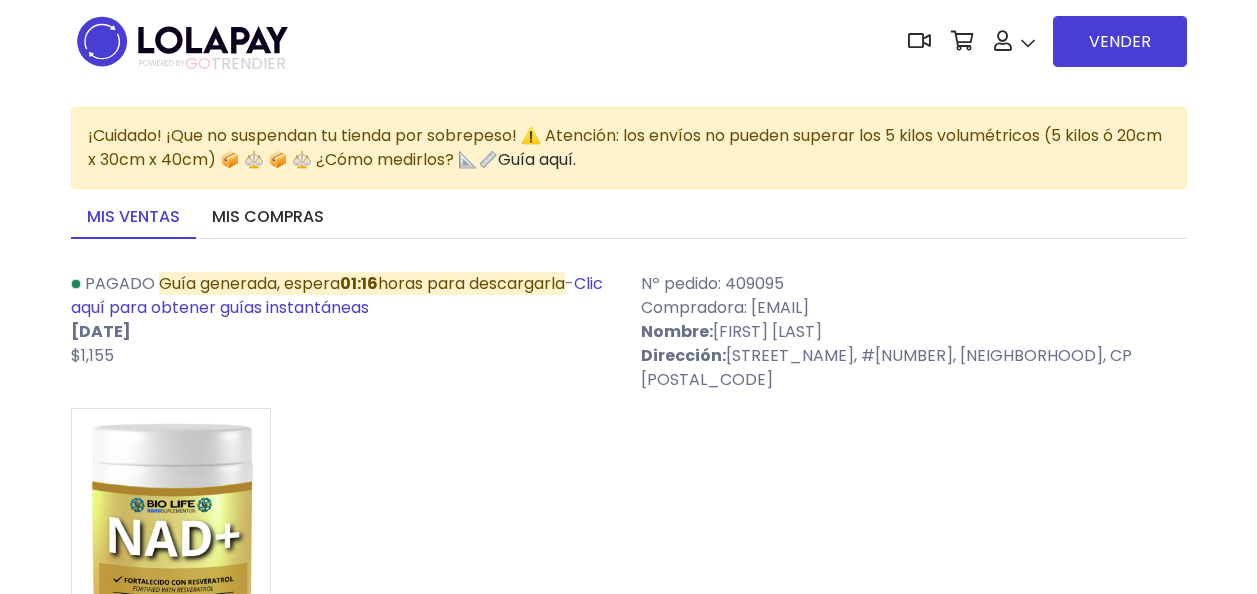 scroll, scrollTop: 0, scrollLeft: 0, axis: both 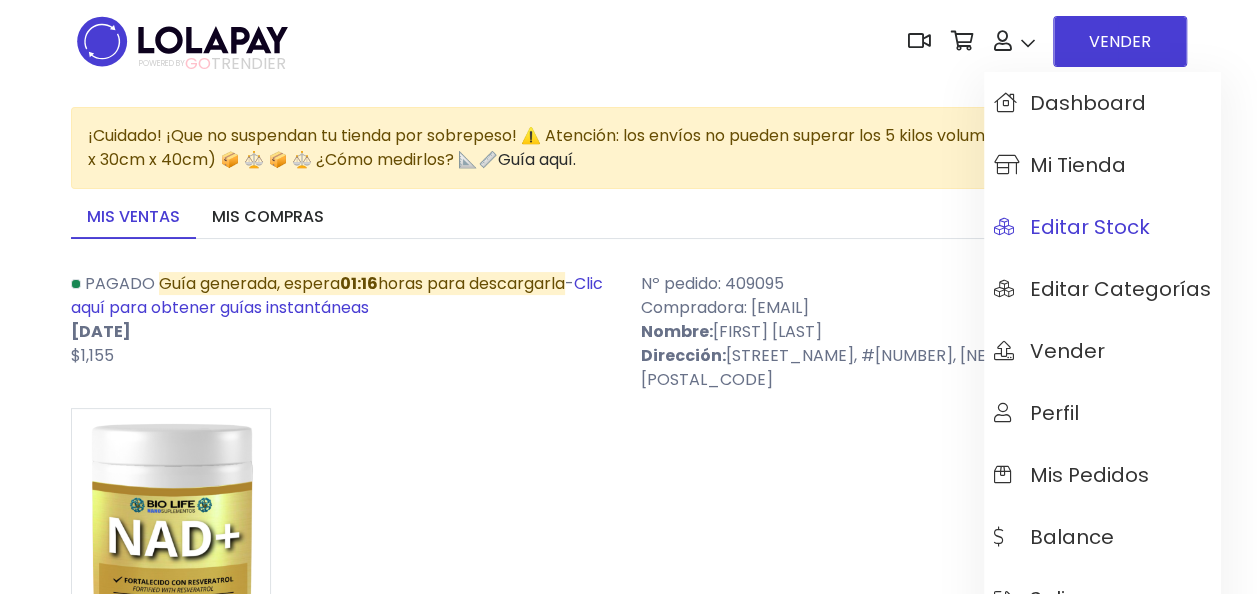 click on "Editar Stock" at bounding box center [1072, 227] 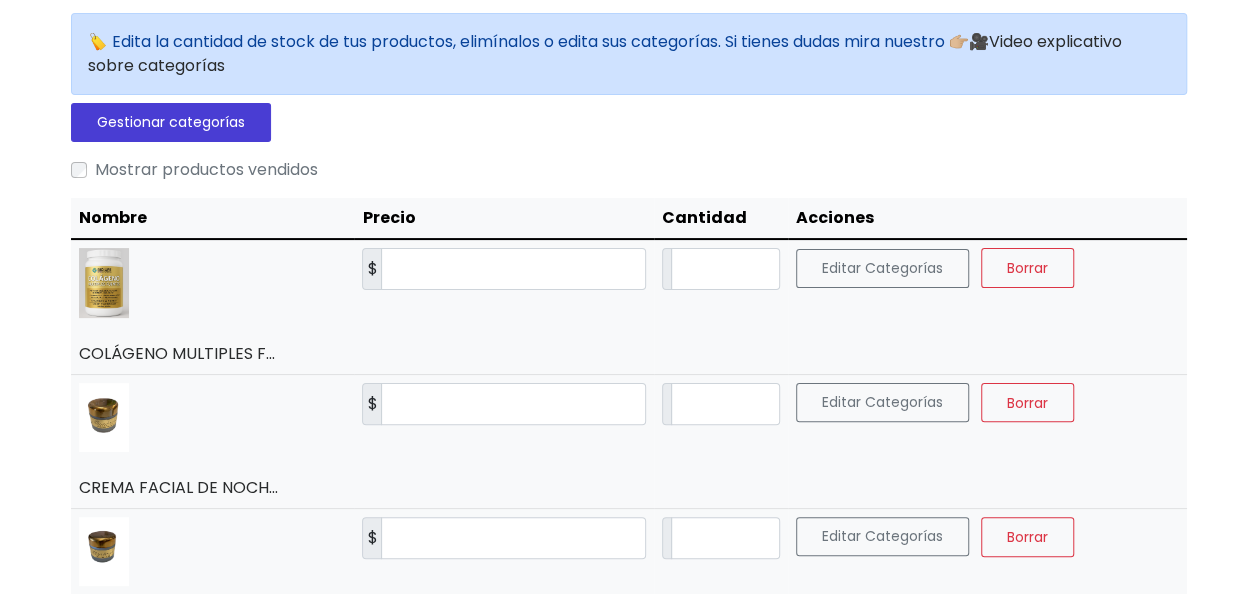 scroll, scrollTop: 100, scrollLeft: 0, axis: vertical 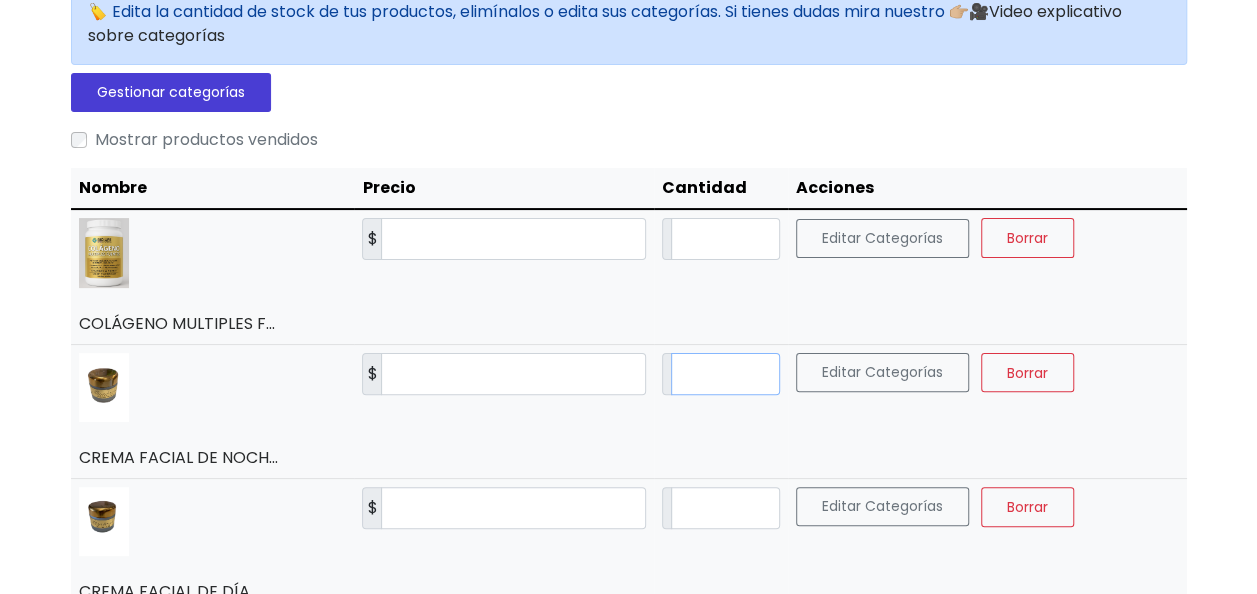drag, startPoint x: 723, startPoint y: 378, endPoint x: 654, endPoint y: 376, distance: 69.02898 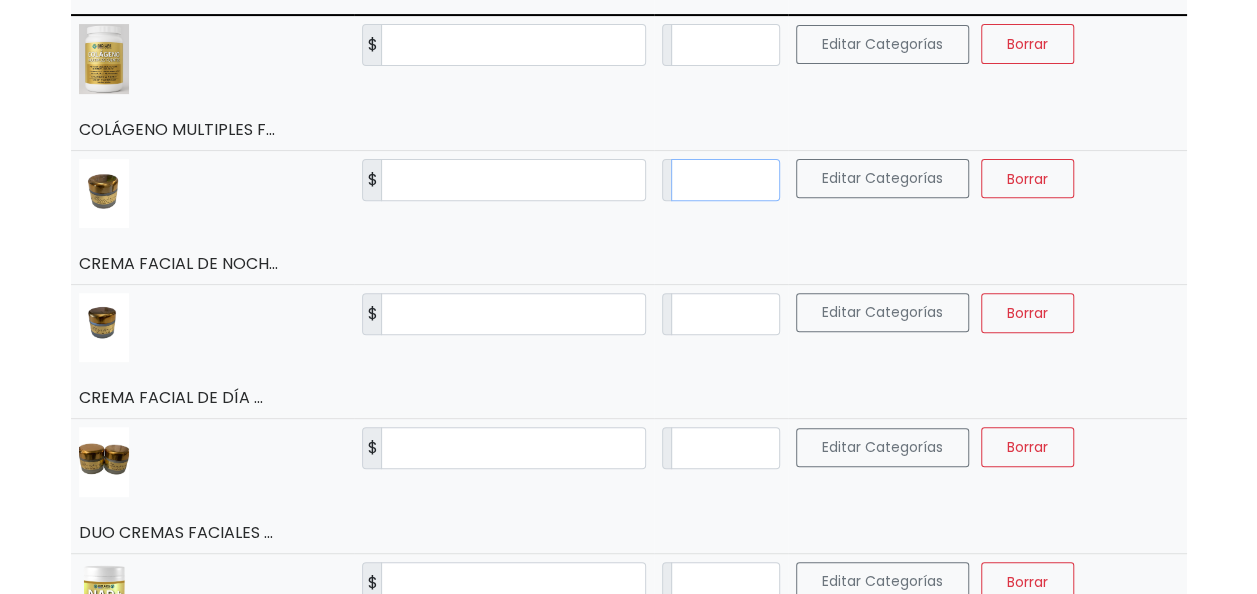 scroll, scrollTop: 300, scrollLeft: 0, axis: vertical 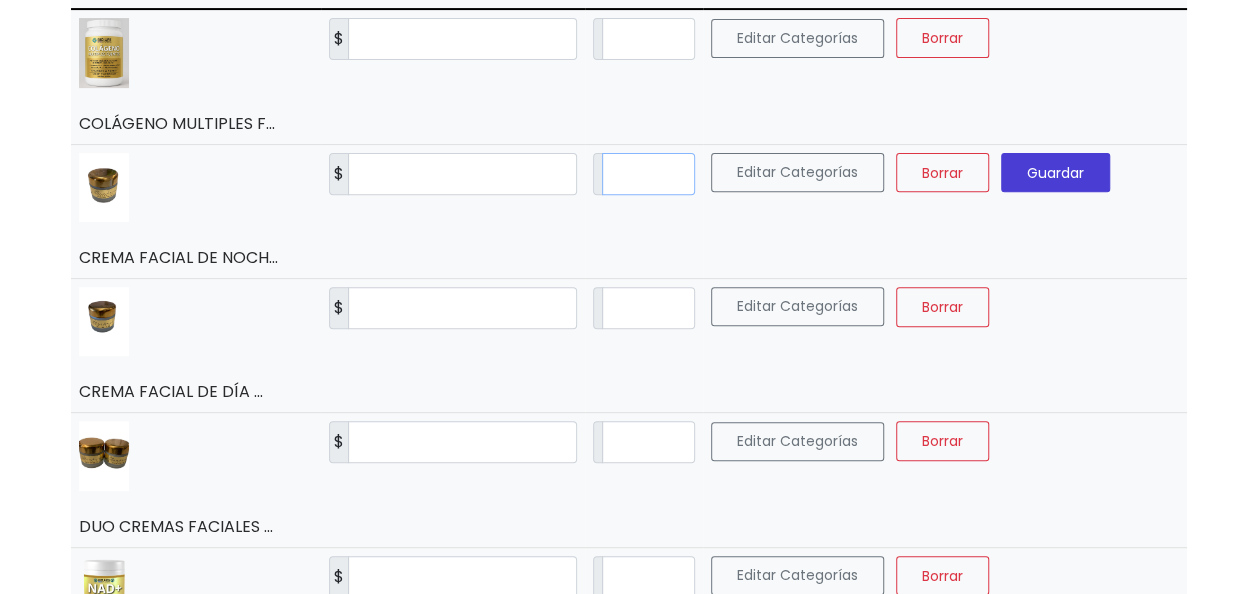 type on "*" 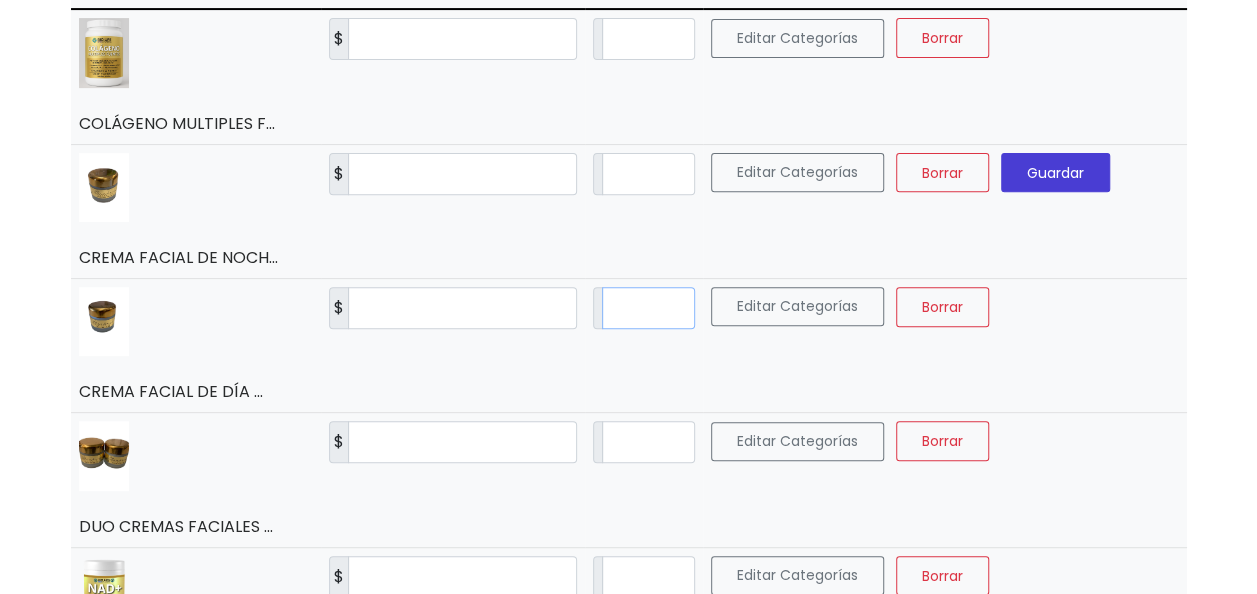 drag, startPoint x: 635, startPoint y: 306, endPoint x: 556, endPoint y: 301, distance: 79.15807 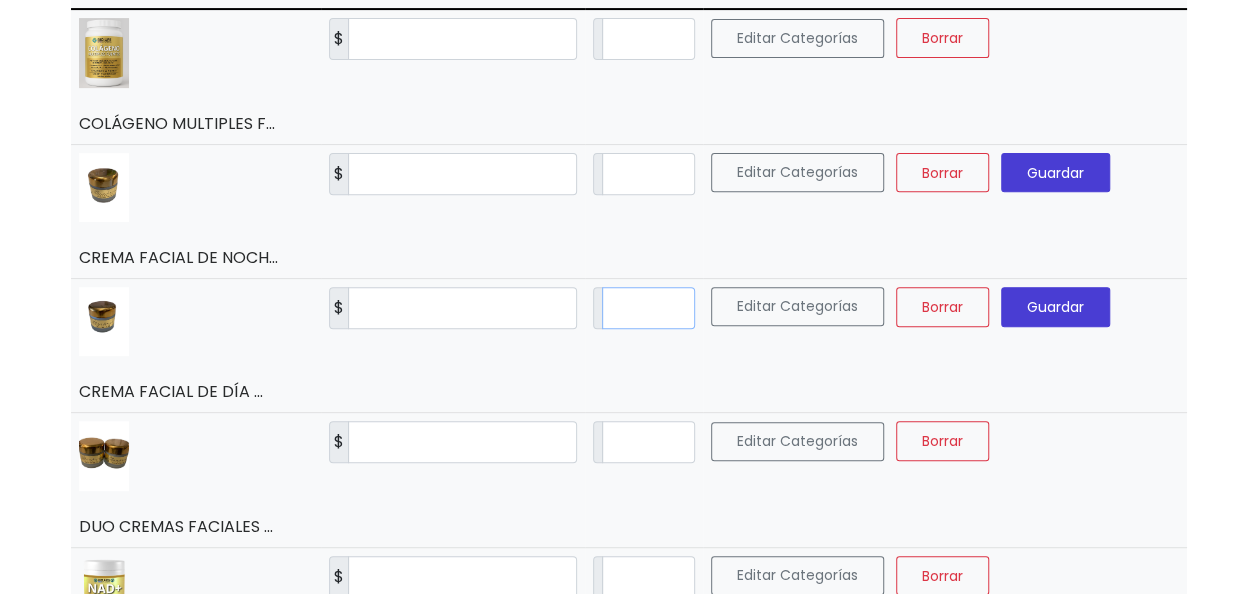 type on "*" 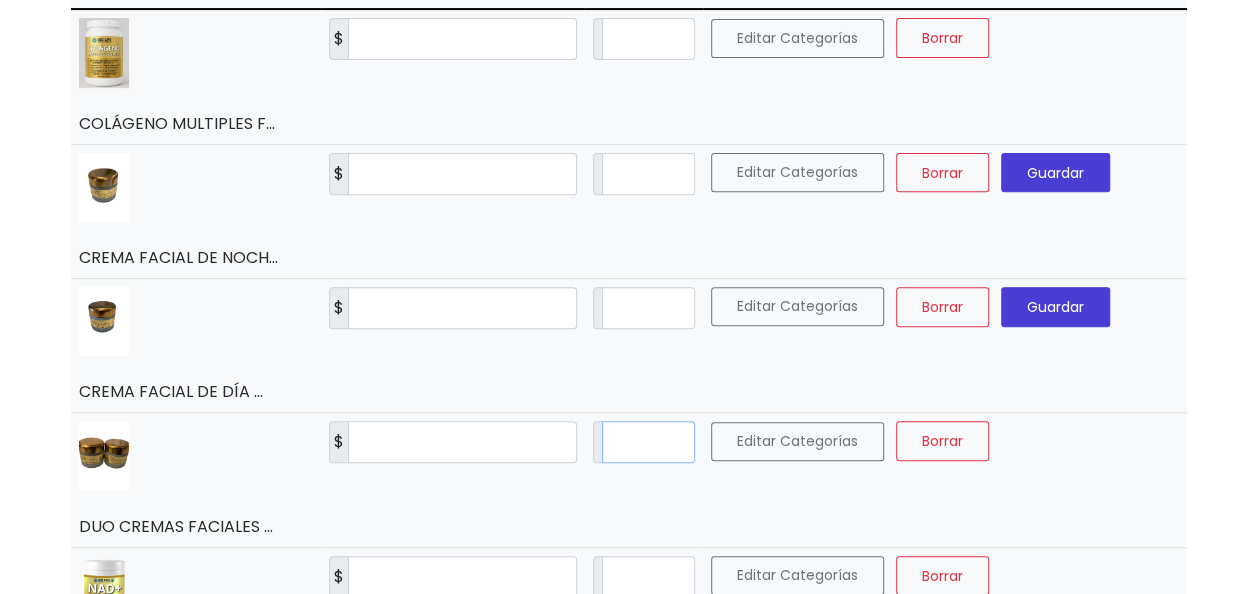 drag, startPoint x: 638, startPoint y: 438, endPoint x: 575, endPoint y: 440, distance: 63.03174 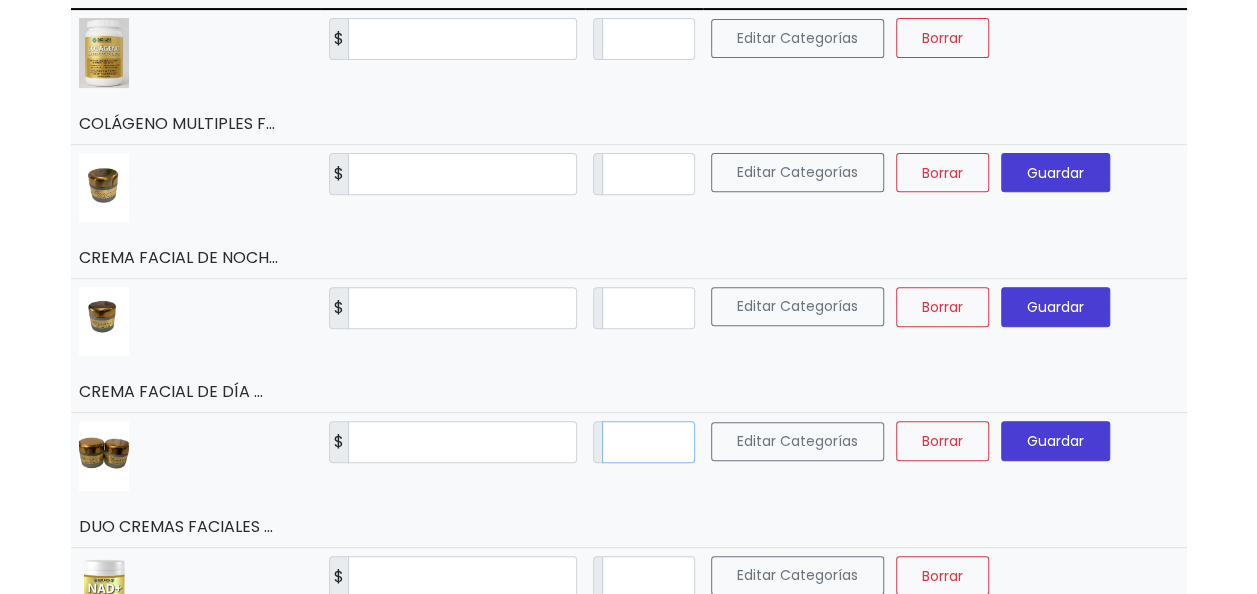 type on "*" 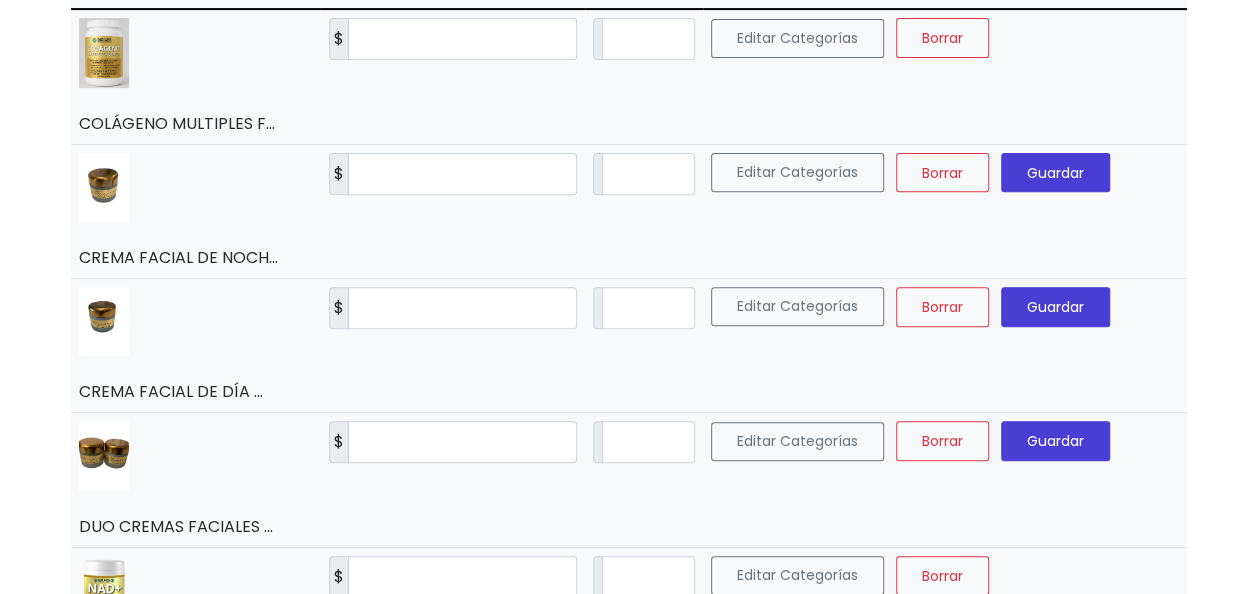 click on "Guardar" at bounding box center (1055, 172) 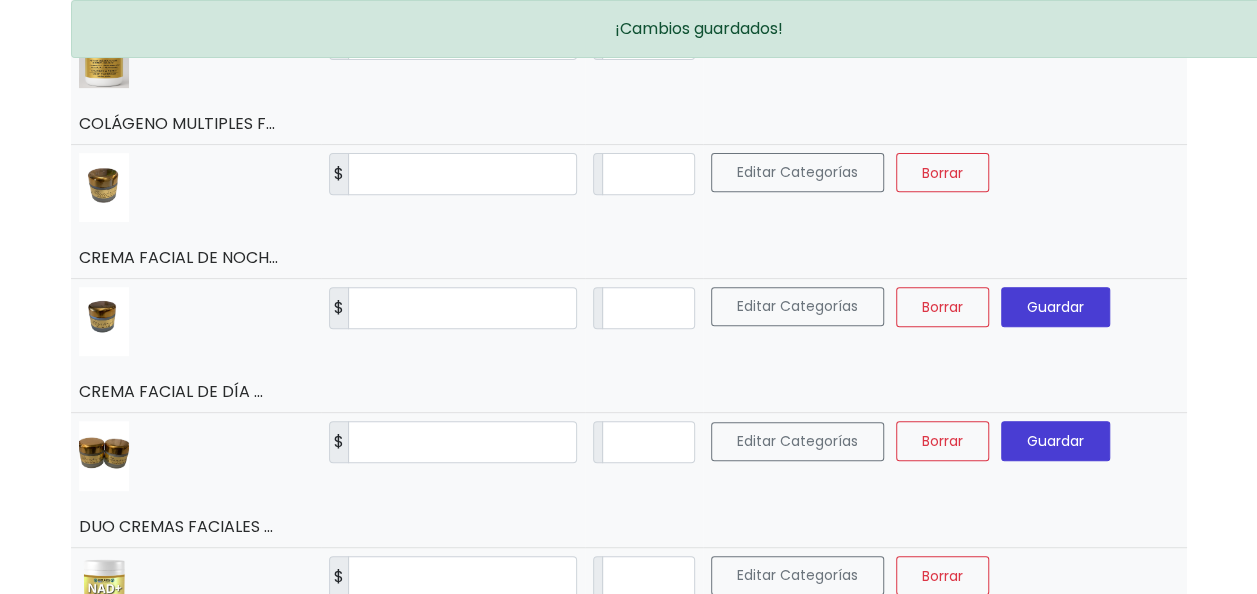 click on "Guardar" at bounding box center (1055, 307) 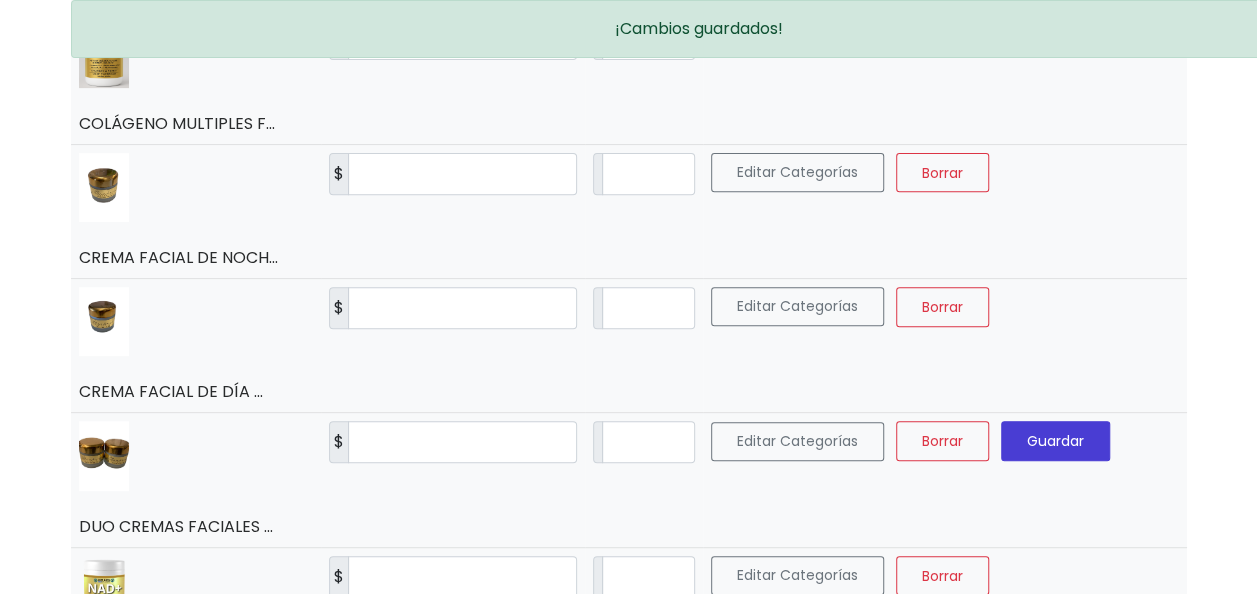click on "Guardar" at bounding box center (1055, 441) 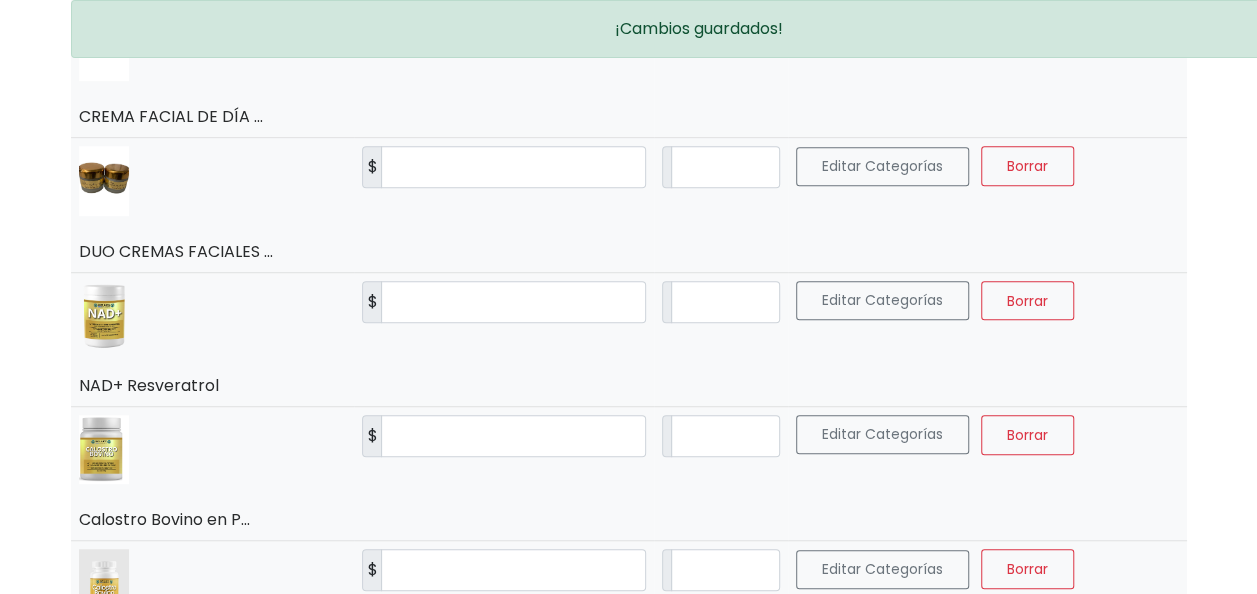 scroll, scrollTop: 600, scrollLeft: 0, axis: vertical 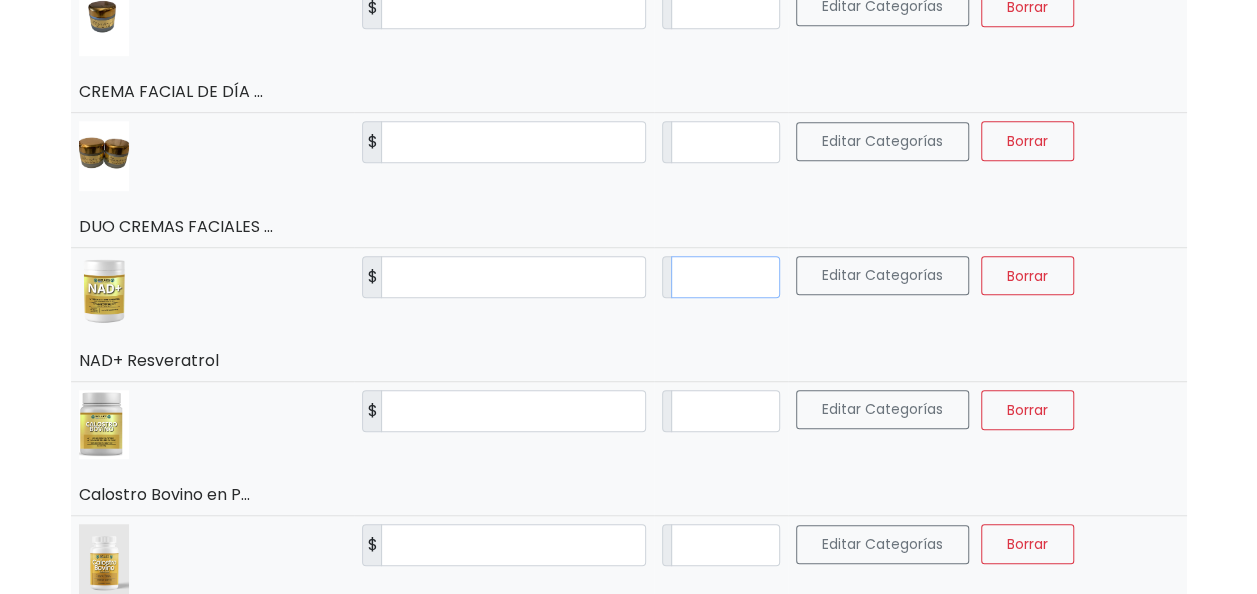 drag, startPoint x: 756, startPoint y: 269, endPoint x: 644, endPoint y: 270, distance: 112.00446 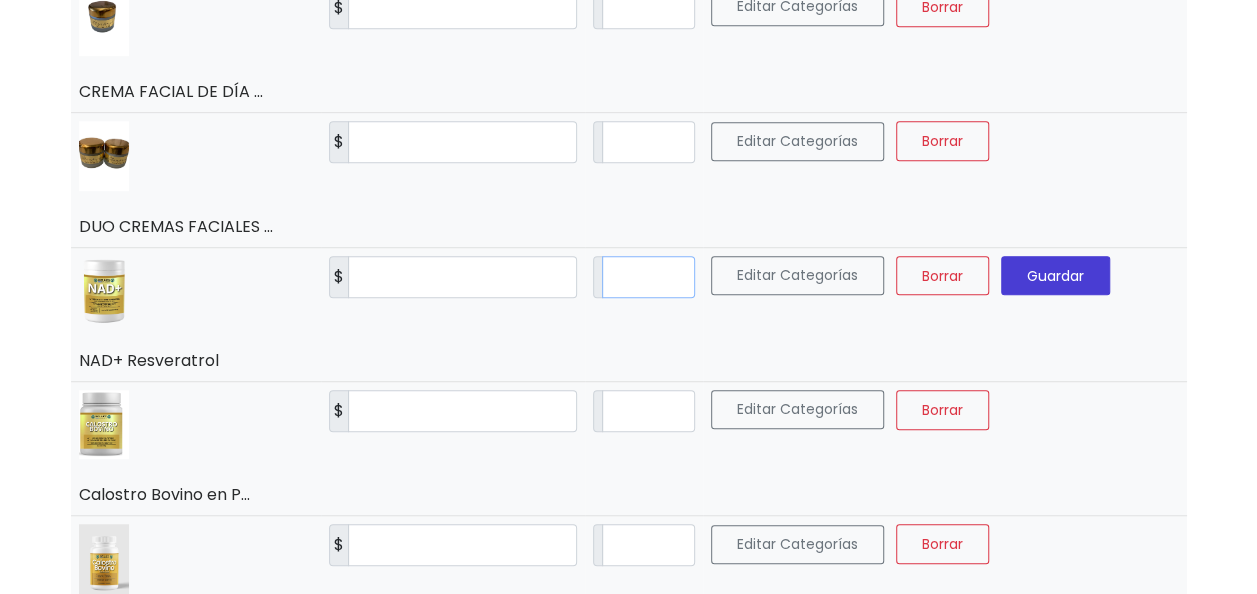 type on "**" 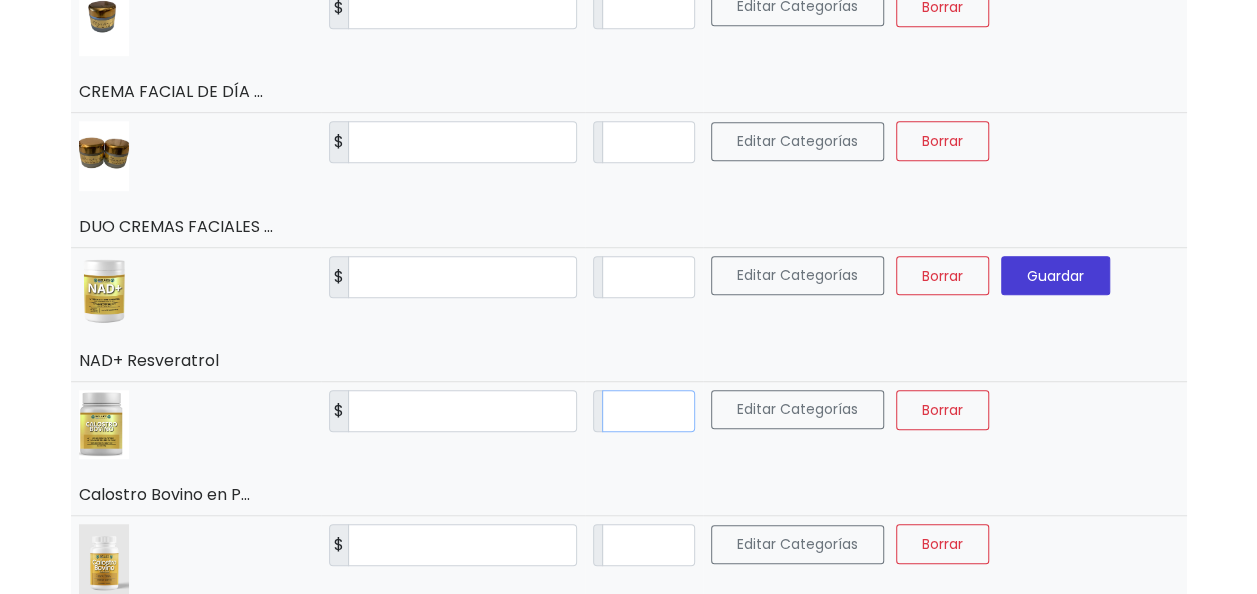 drag, startPoint x: 675, startPoint y: 408, endPoint x: 608, endPoint y: 407, distance: 67.00746 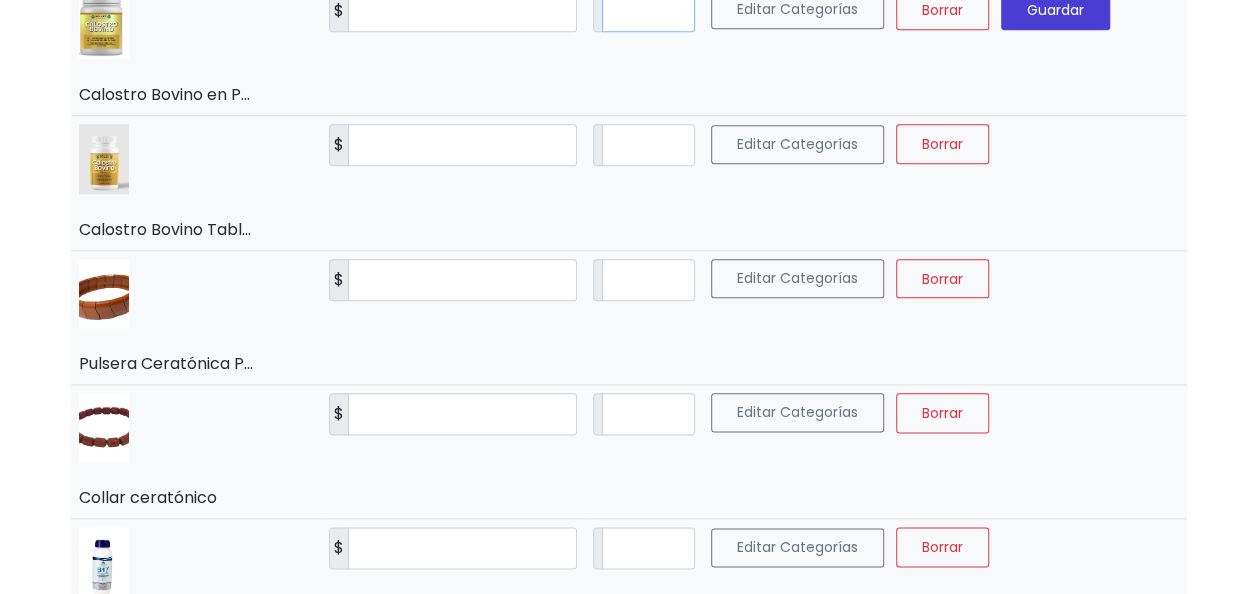 scroll, scrollTop: 1300, scrollLeft: 0, axis: vertical 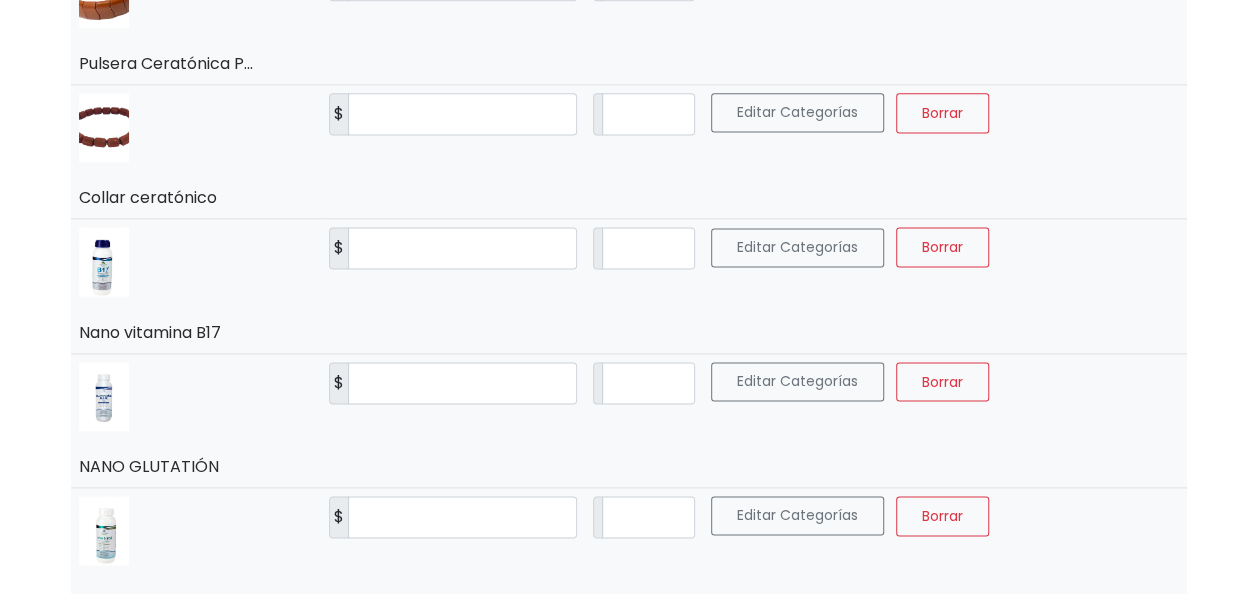 type on "**" 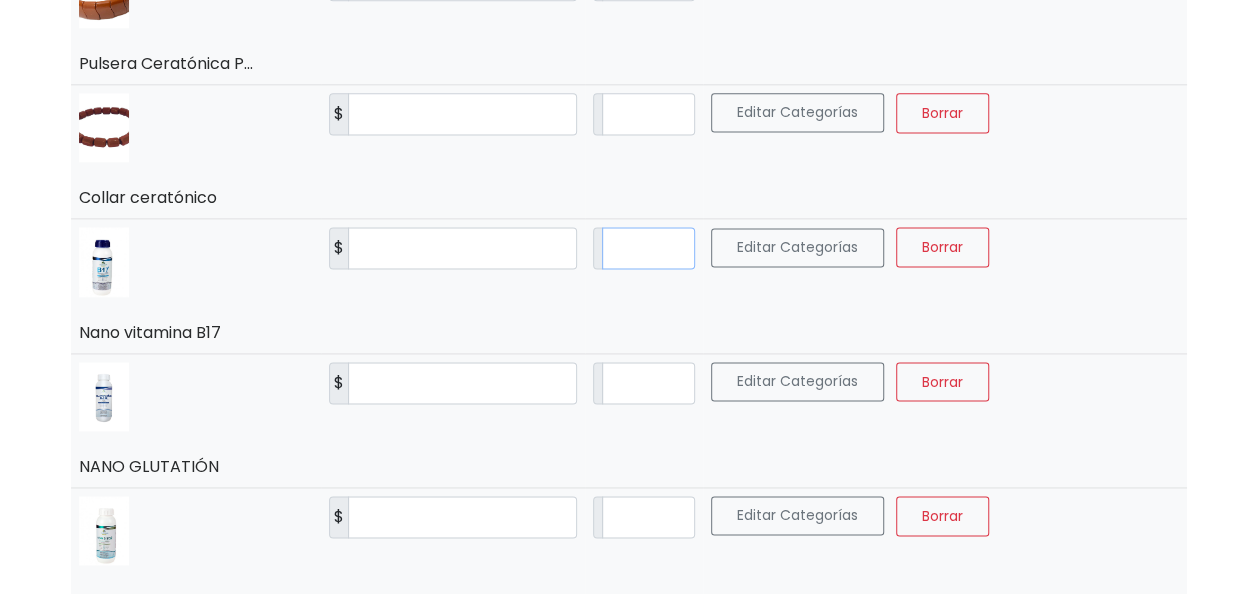 drag, startPoint x: 642, startPoint y: 243, endPoint x: 598, endPoint y: 249, distance: 44.407207 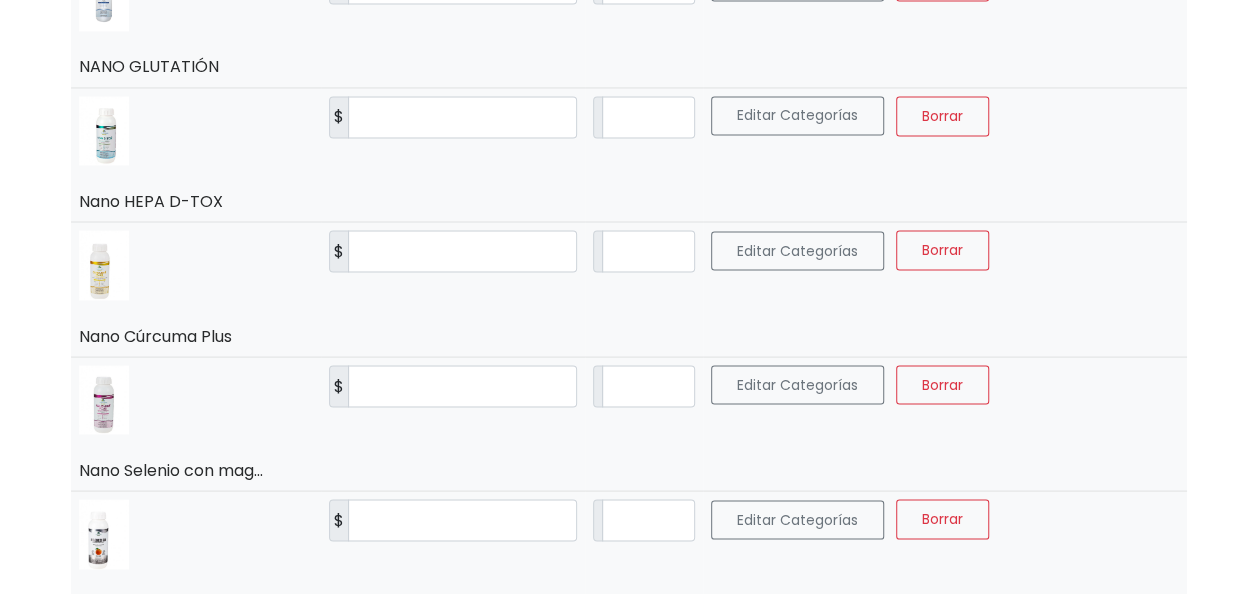 scroll, scrollTop: 1800, scrollLeft: 0, axis: vertical 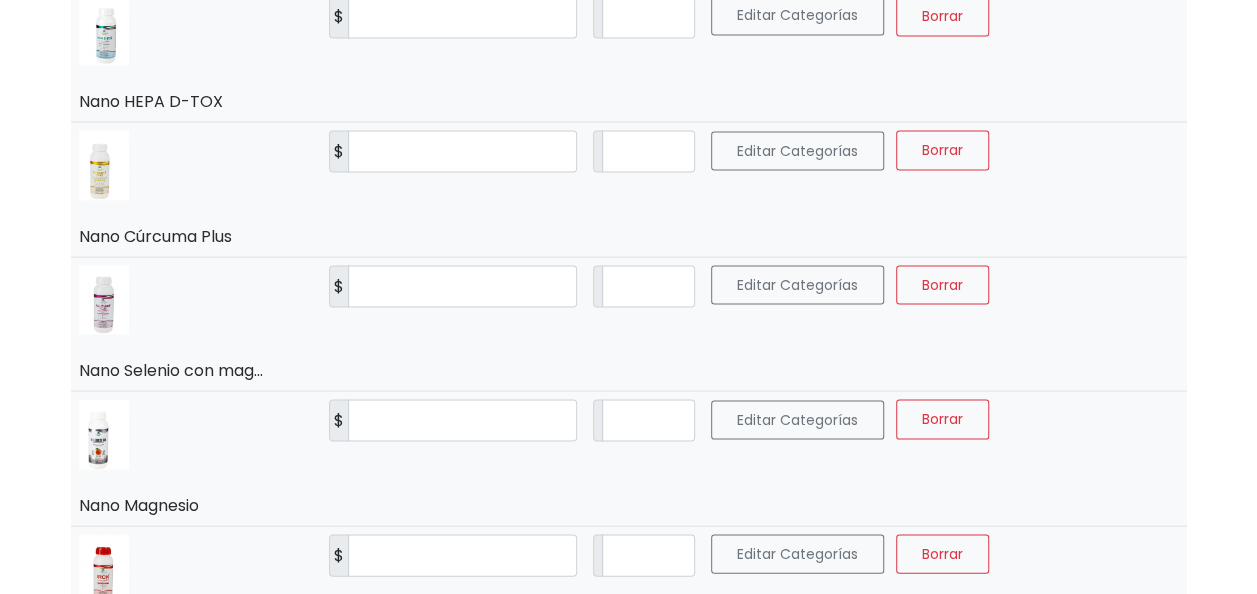 type on "**" 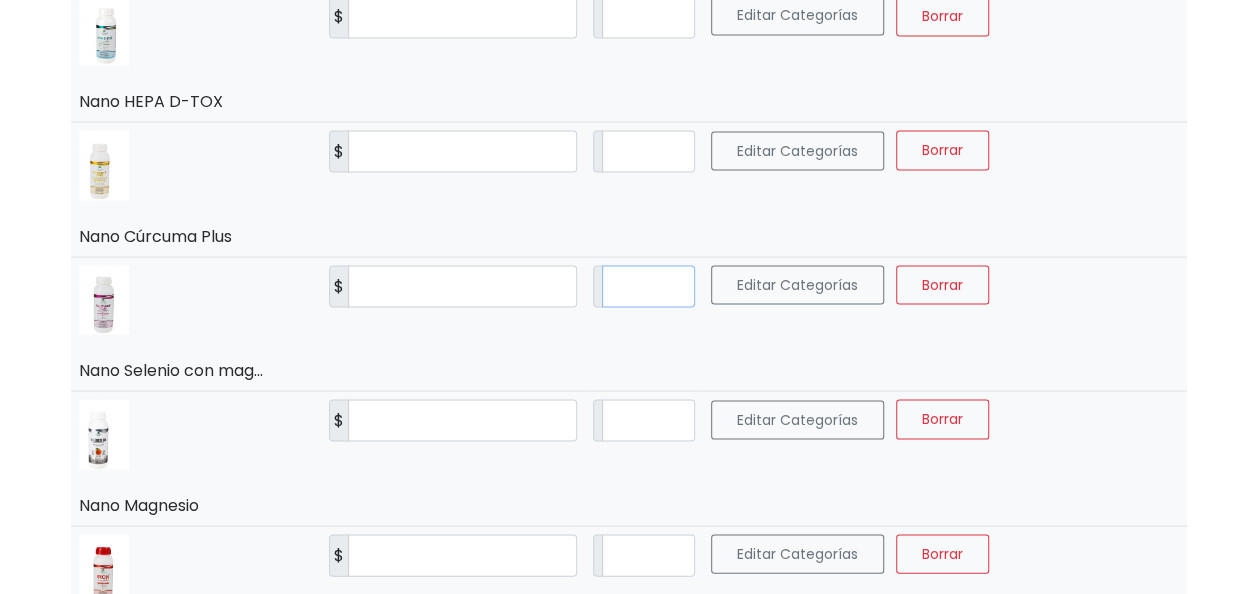 drag, startPoint x: 650, startPoint y: 264, endPoint x: 590, endPoint y: 264, distance: 60 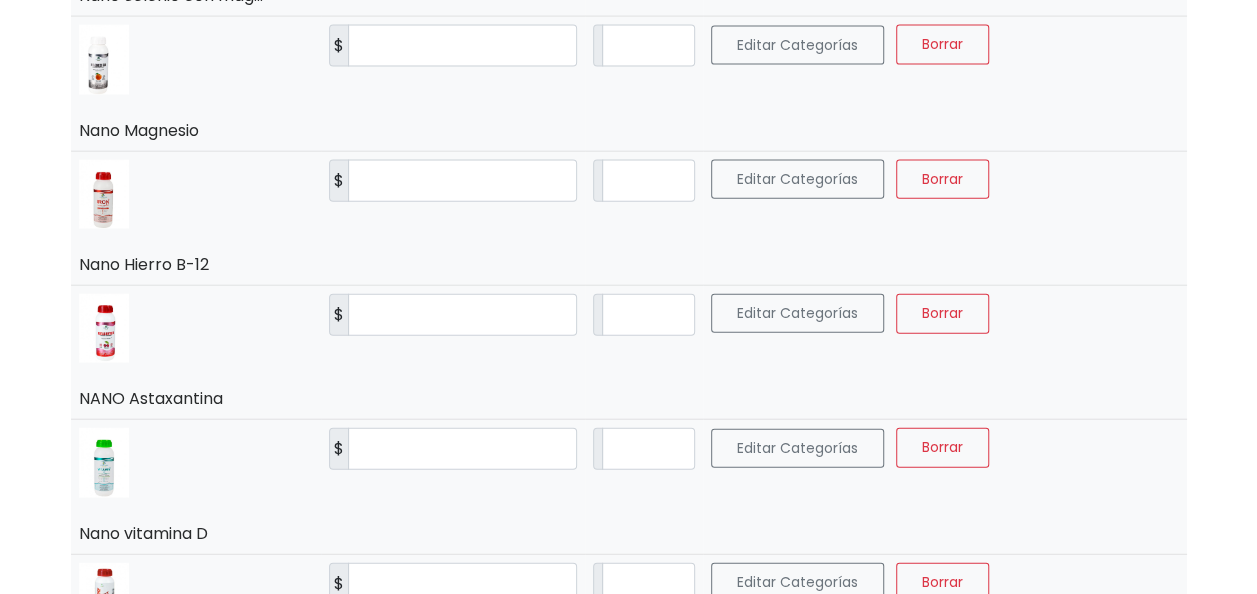 scroll, scrollTop: 2300, scrollLeft: 0, axis: vertical 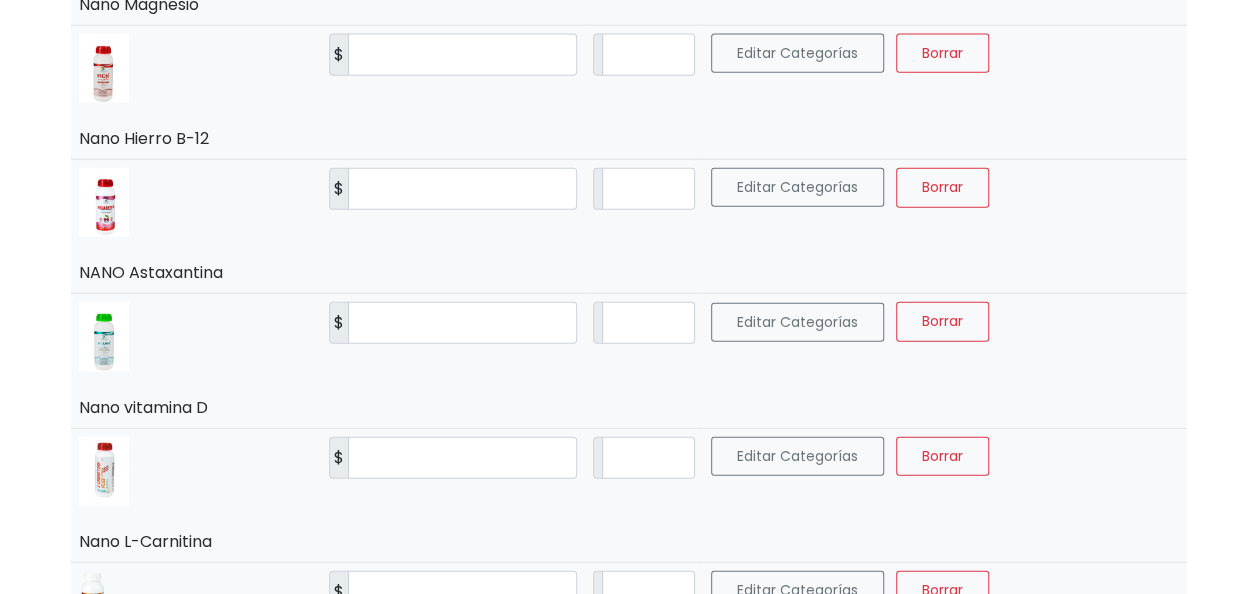 type on "**" 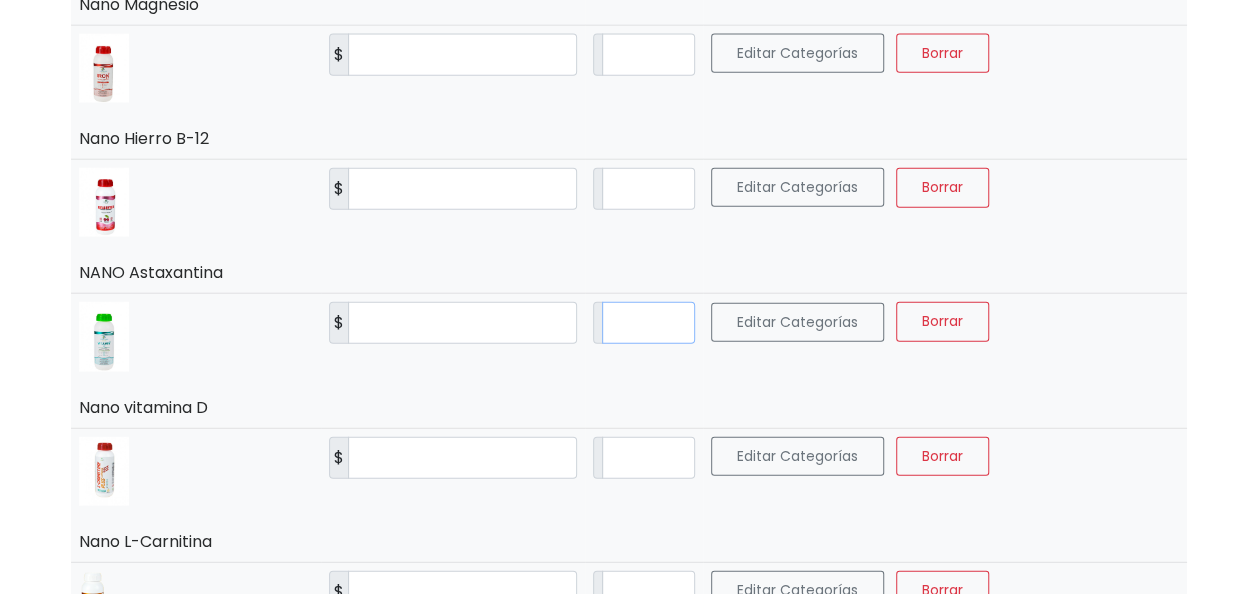drag, startPoint x: 656, startPoint y: 322, endPoint x: 608, endPoint y: 320, distance: 48.04165 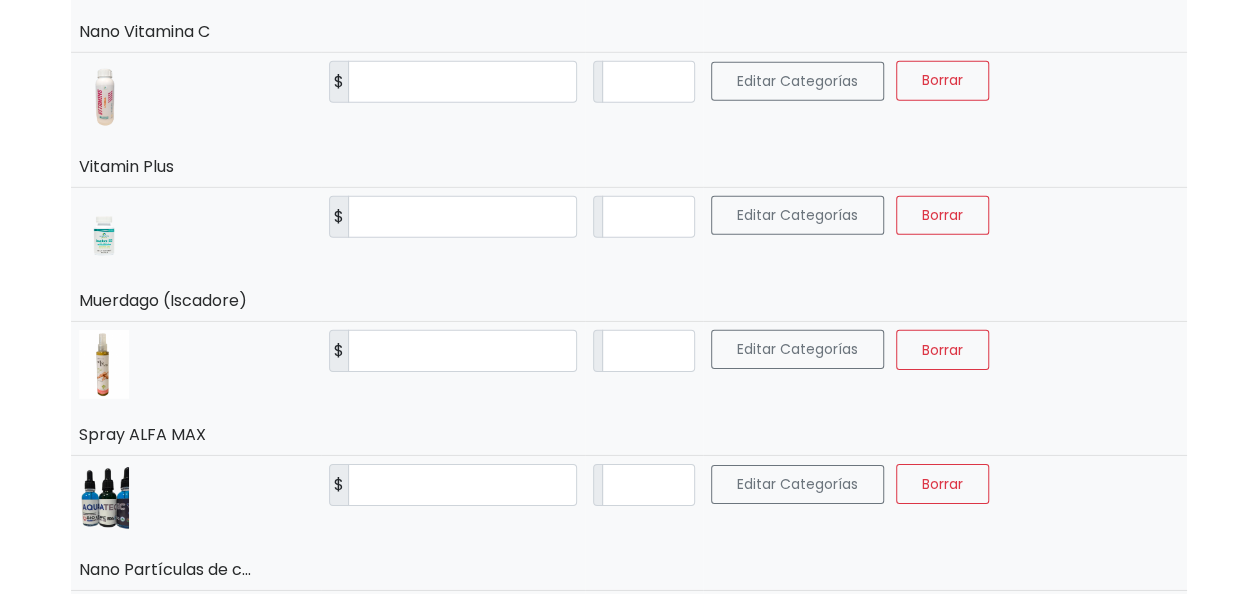 scroll, scrollTop: 3000, scrollLeft: 0, axis: vertical 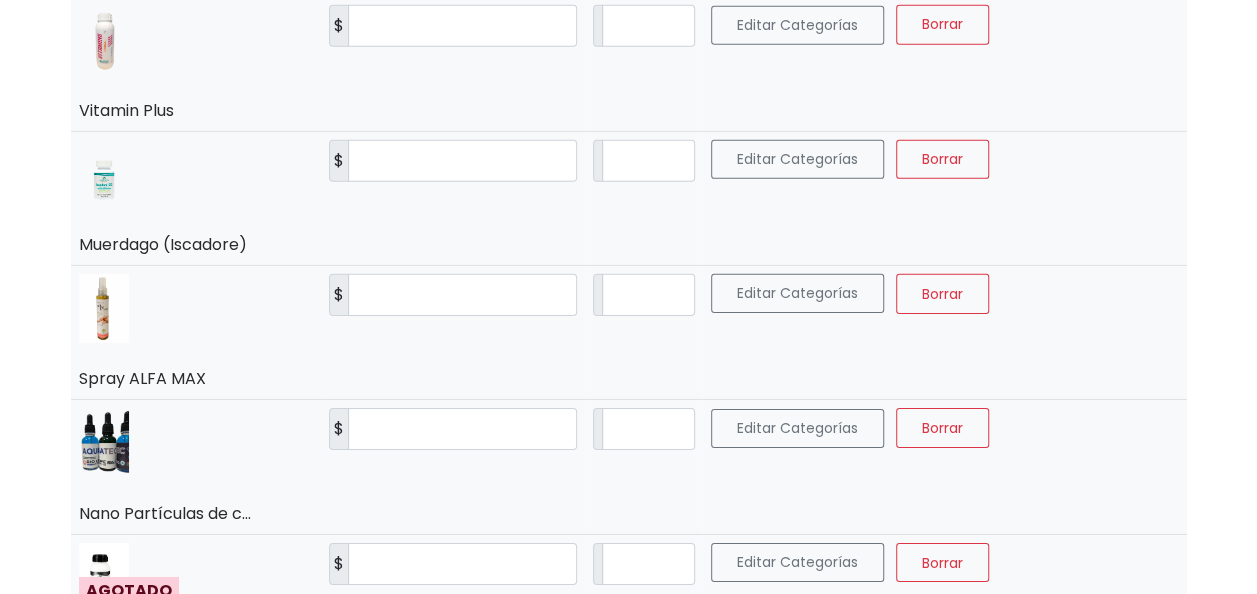type on "**" 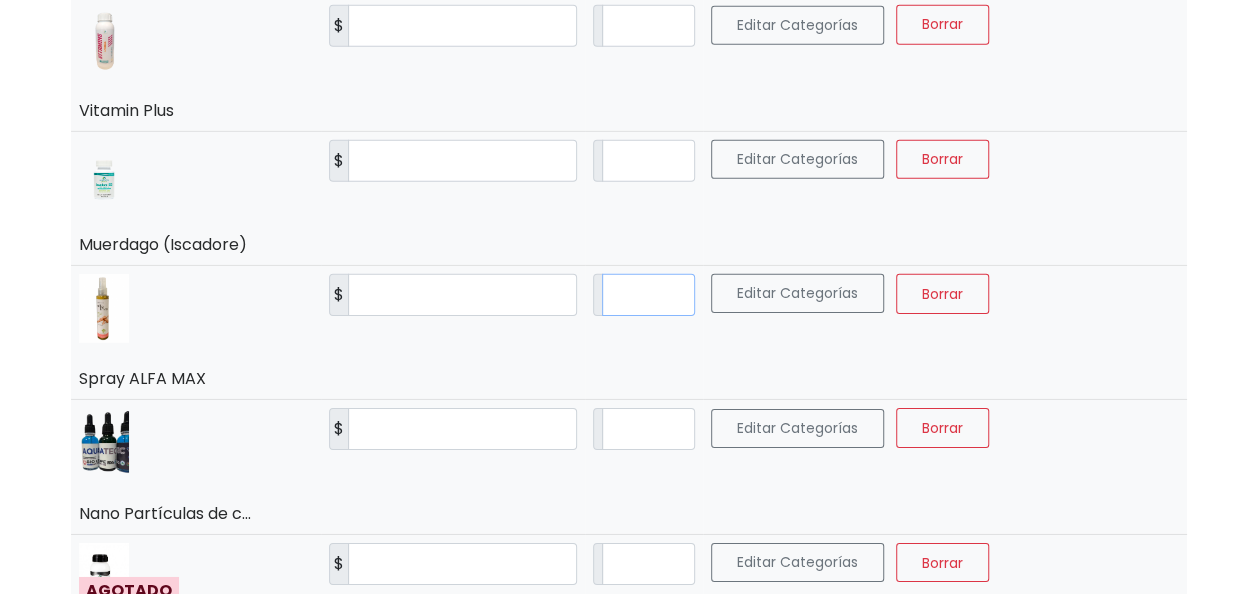 click on "**" at bounding box center (648, 295) 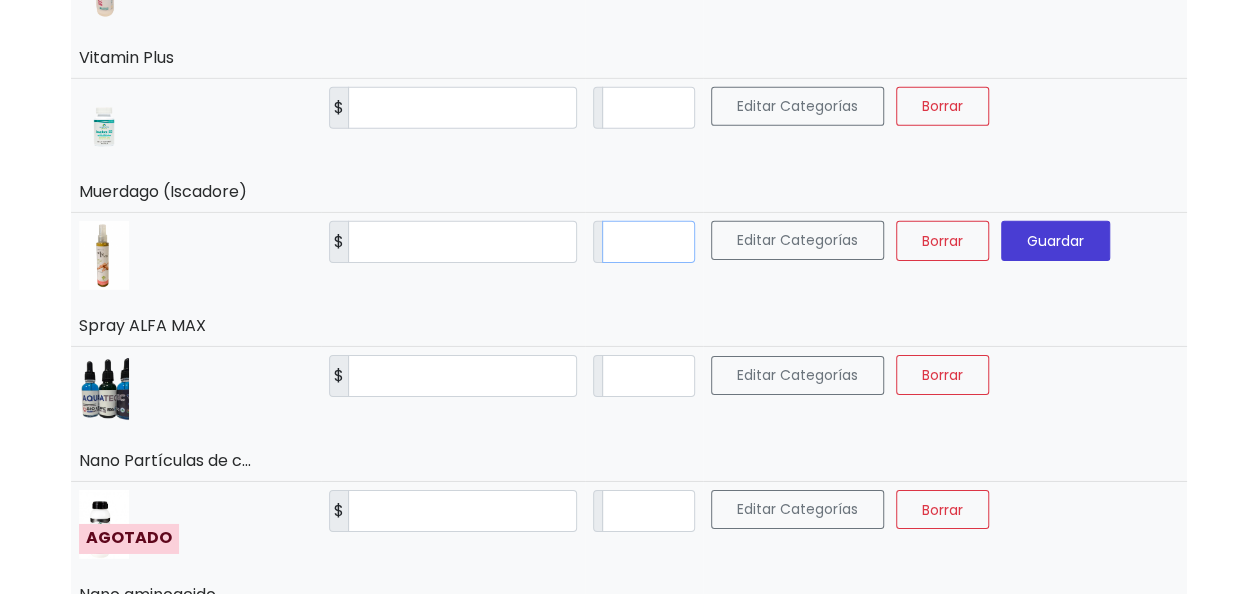 scroll, scrollTop: 3081, scrollLeft: 0, axis: vertical 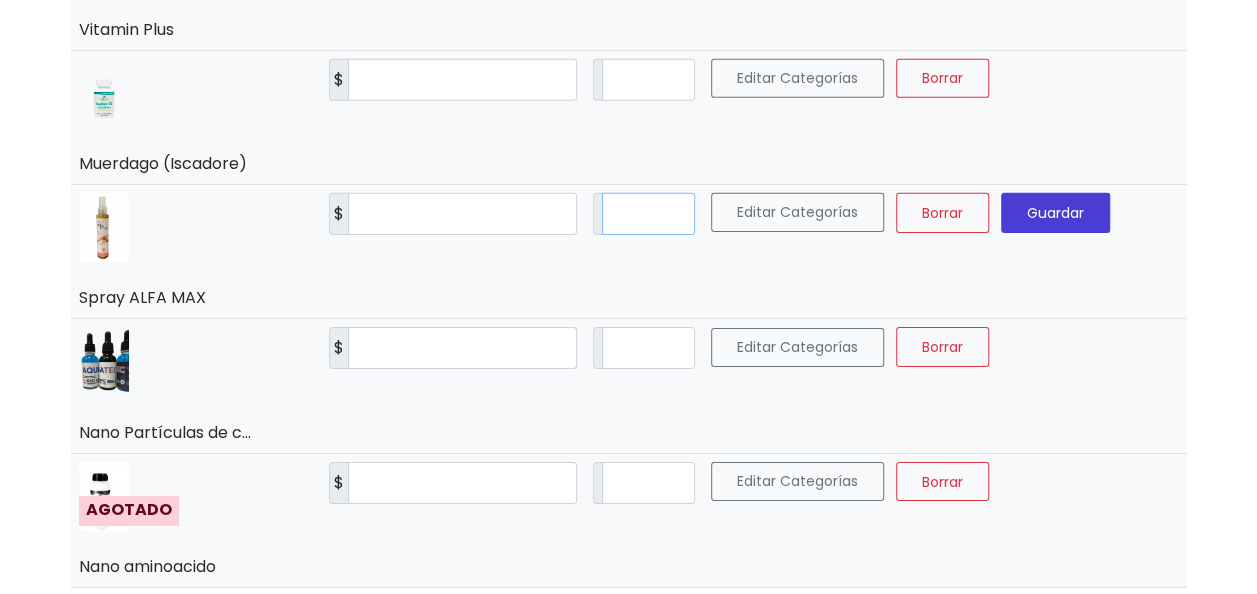 type on "**" 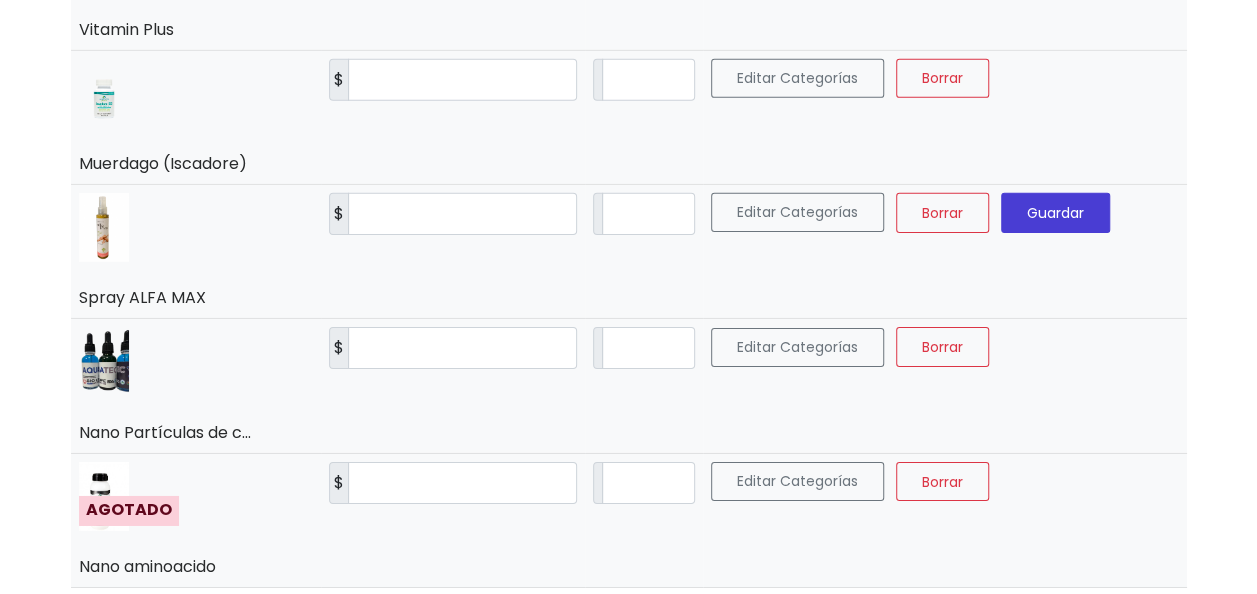 click on "Guardar" at bounding box center (1055, 213) 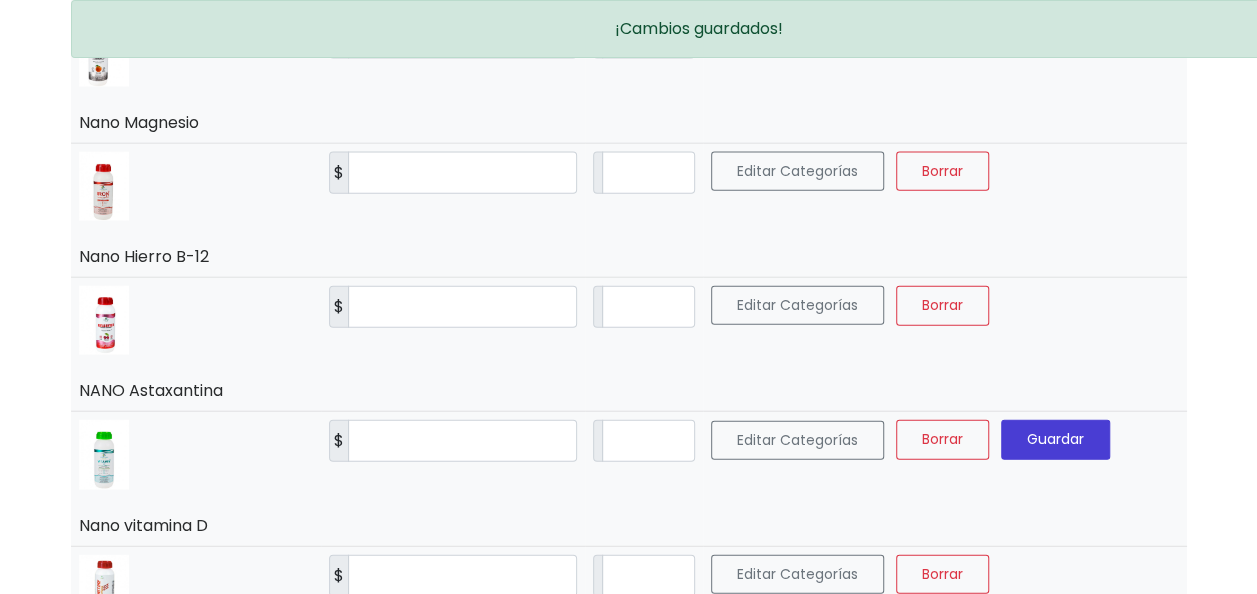 scroll, scrollTop: 2181, scrollLeft: 0, axis: vertical 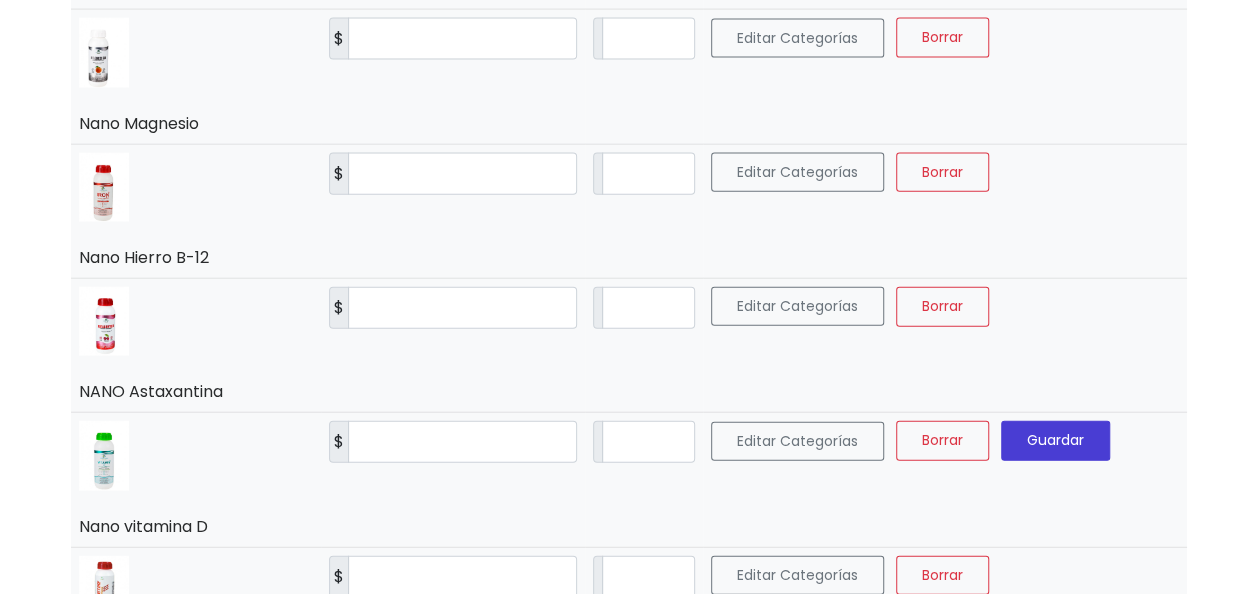 click on "Guardar" at bounding box center (1055, 441) 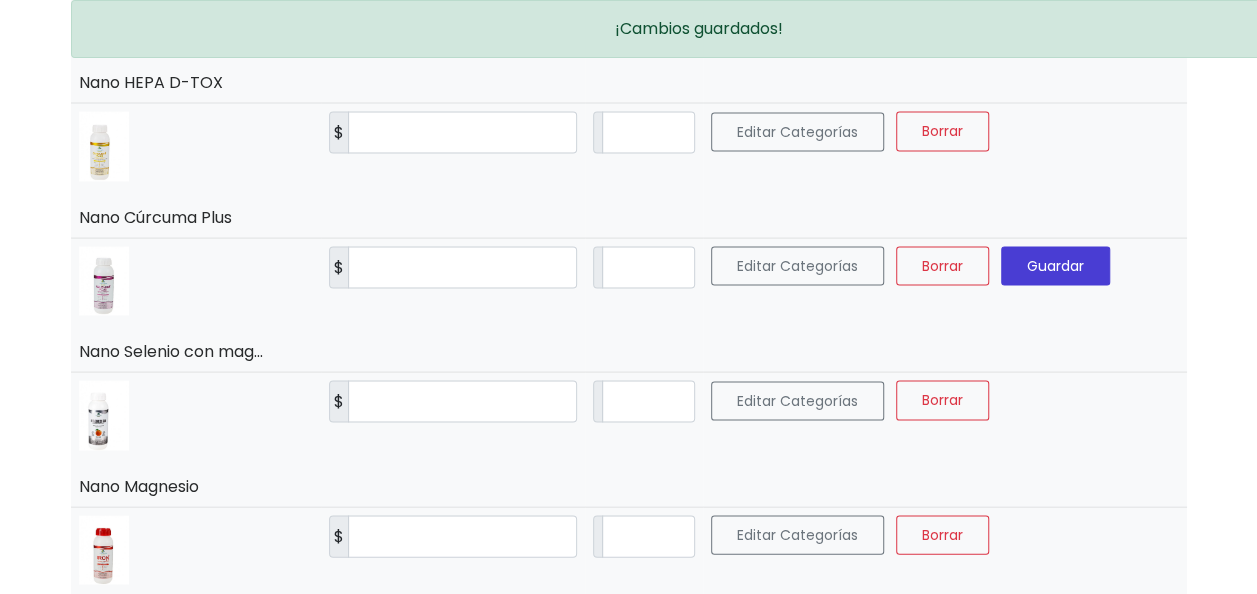 scroll, scrollTop: 1681, scrollLeft: 0, axis: vertical 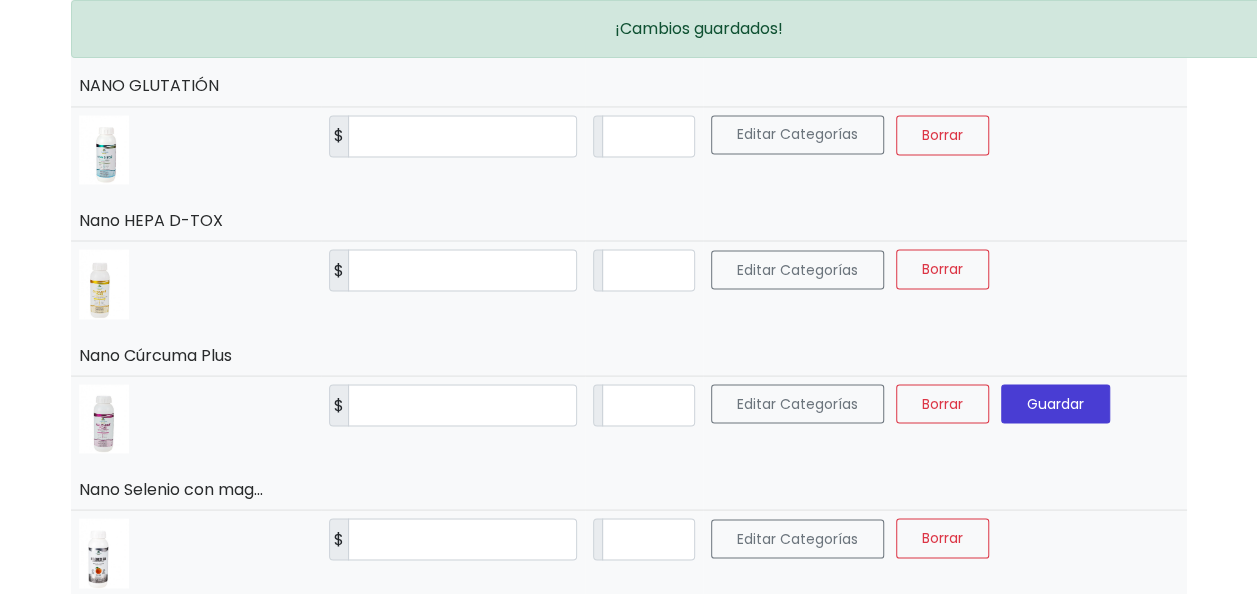 click on "Guardar" at bounding box center [1055, 403] 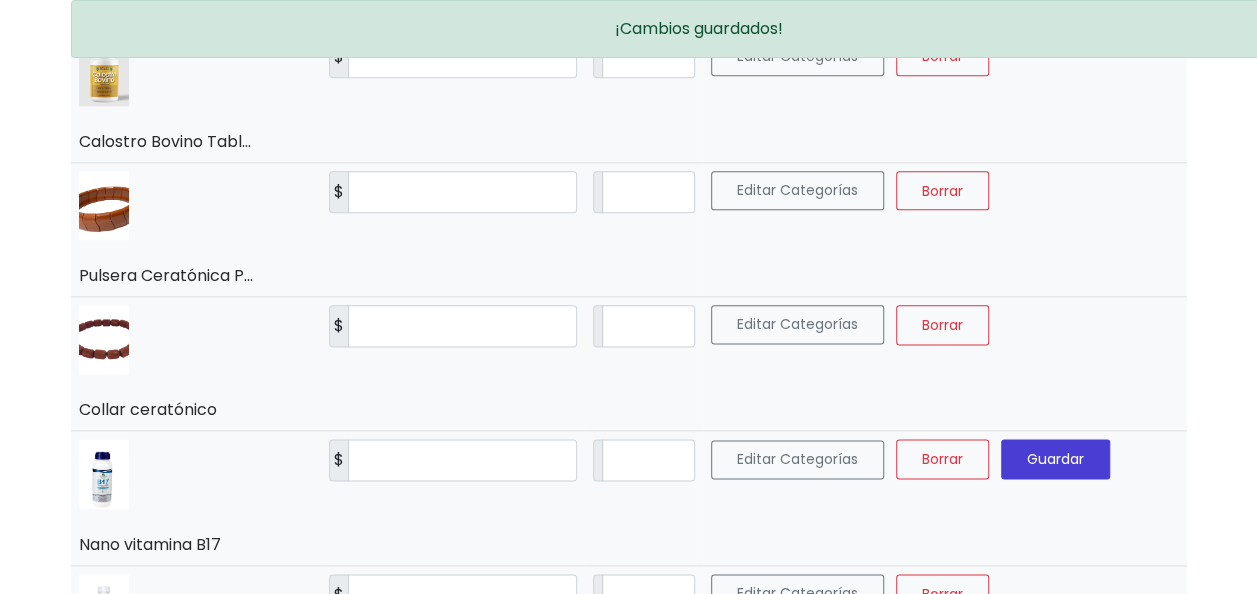 scroll, scrollTop: 1081, scrollLeft: 0, axis: vertical 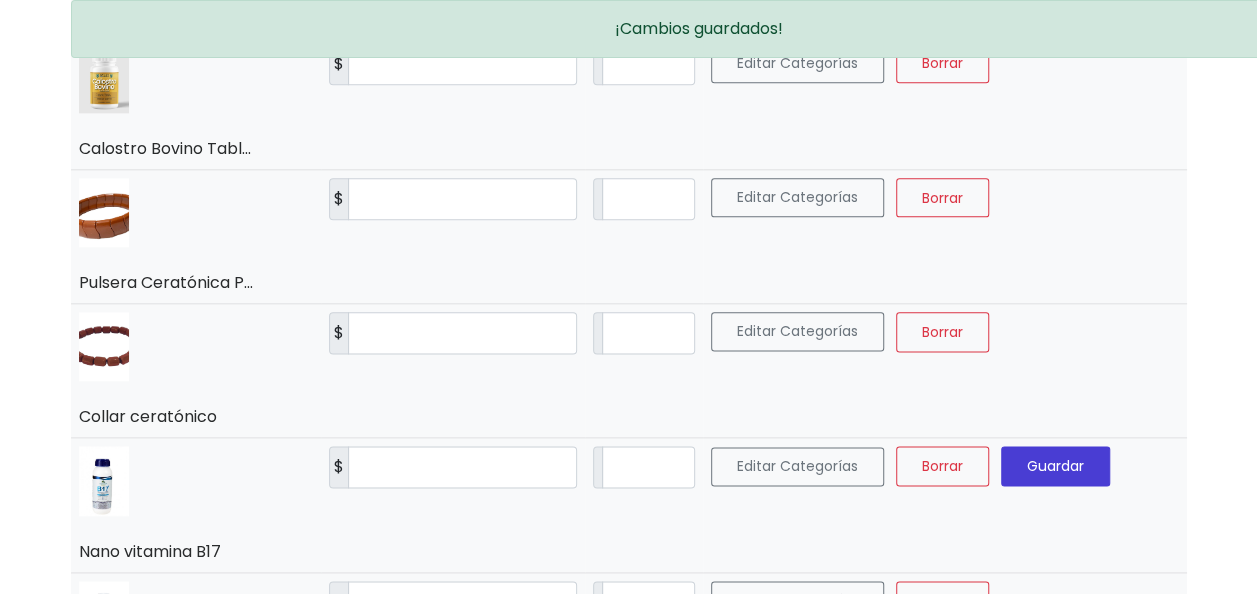 click on "Guardar" at bounding box center [1055, 466] 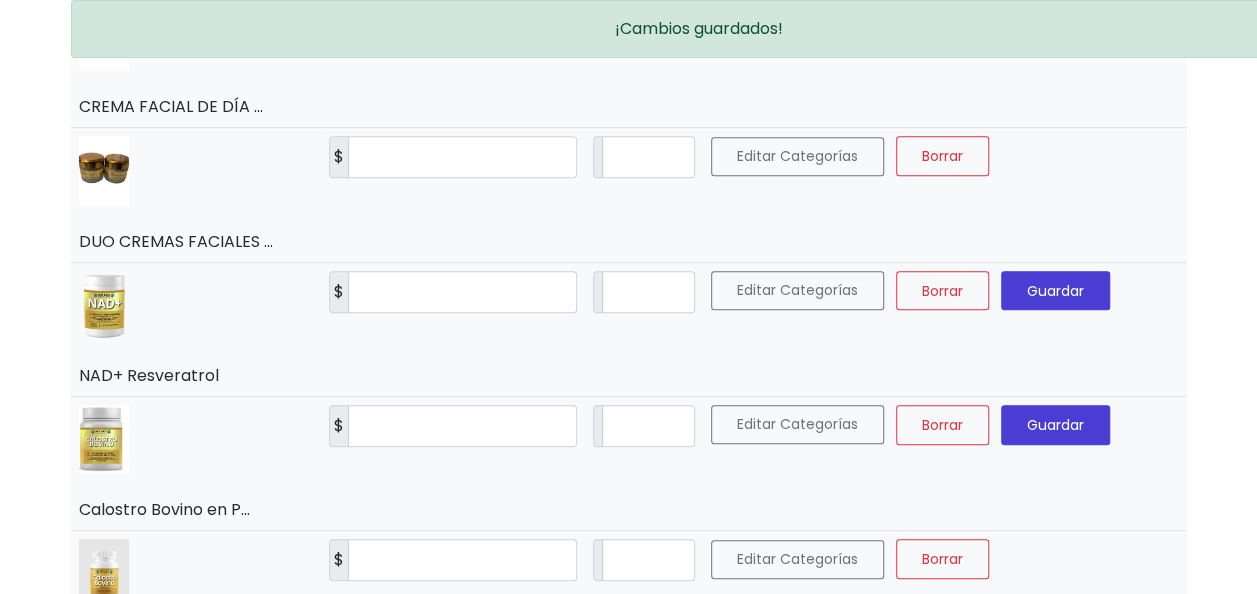 scroll, scrollTop: 581, scrollLeft: 0, axis: vertical 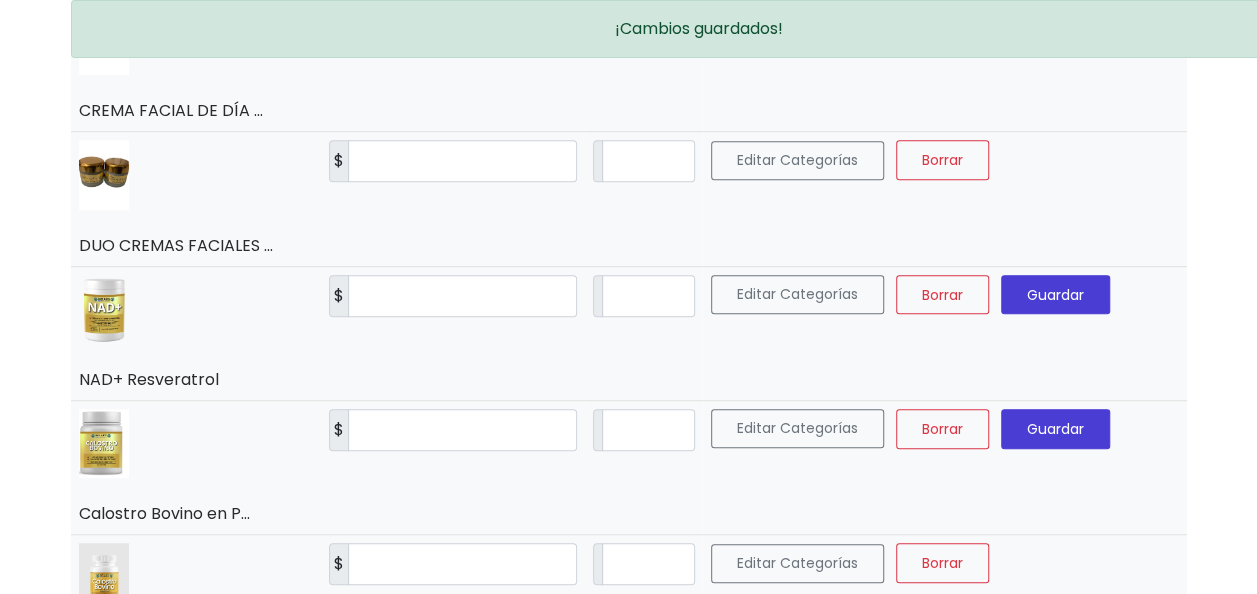 click on "Guardar" at bounding box center [1055, 429] 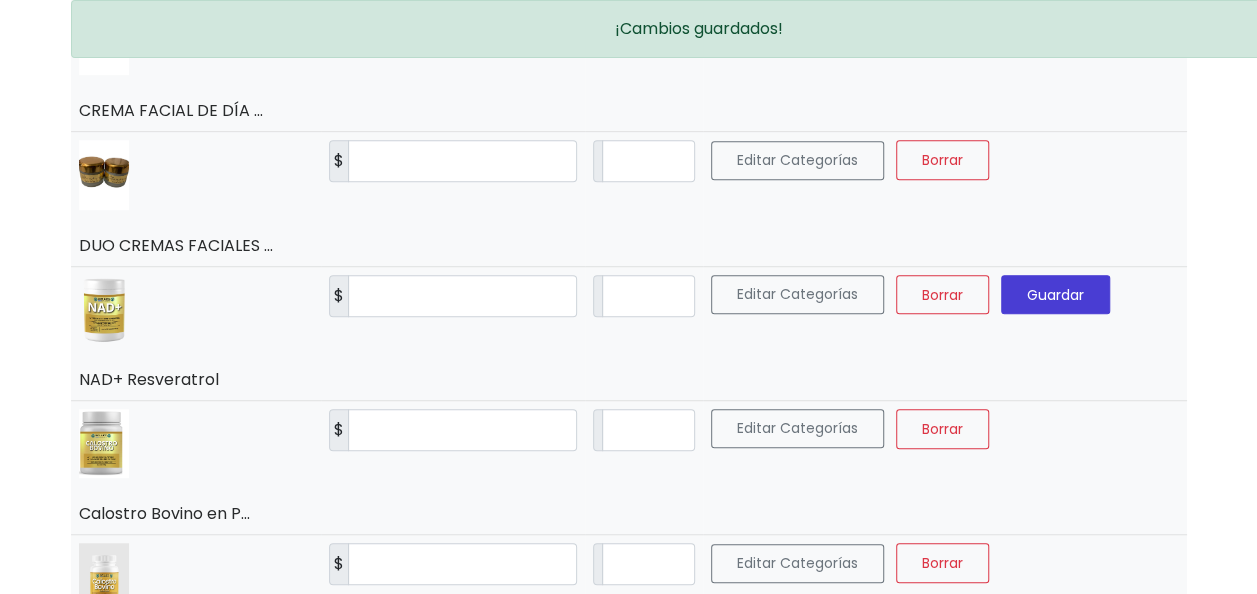 click on "Guardar" at bounding box center (1055, 295) 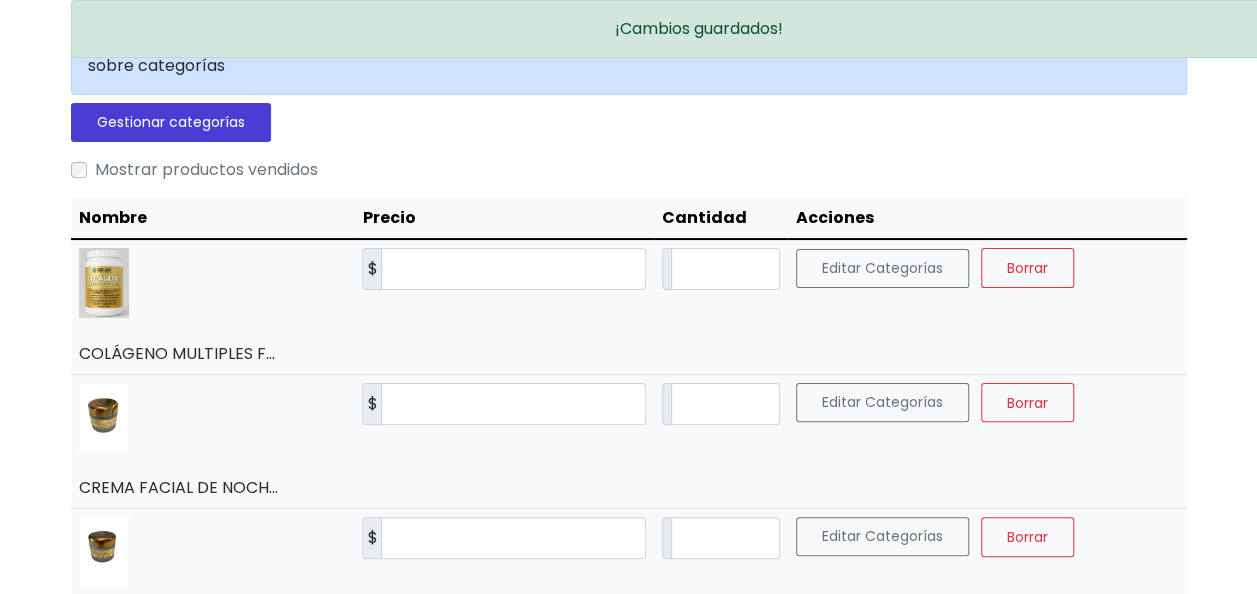 scroll, scrollTop: 0, scrollLeft: 0, axis: both 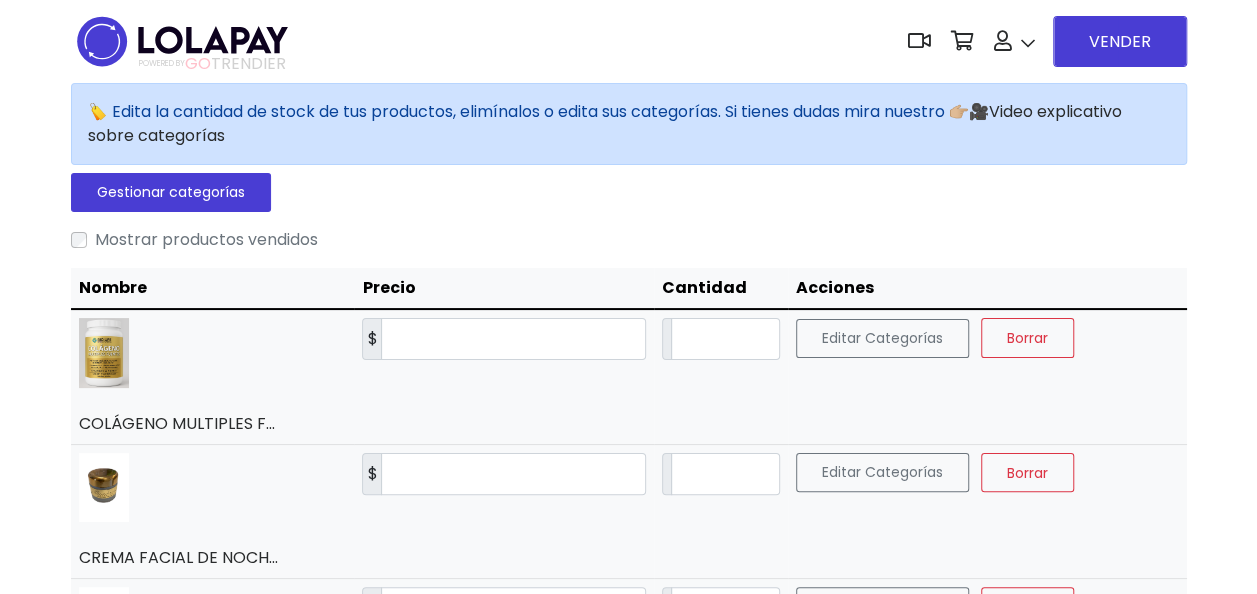 click on "Mostrar productos vendidos" at bounding box center [206, 240] 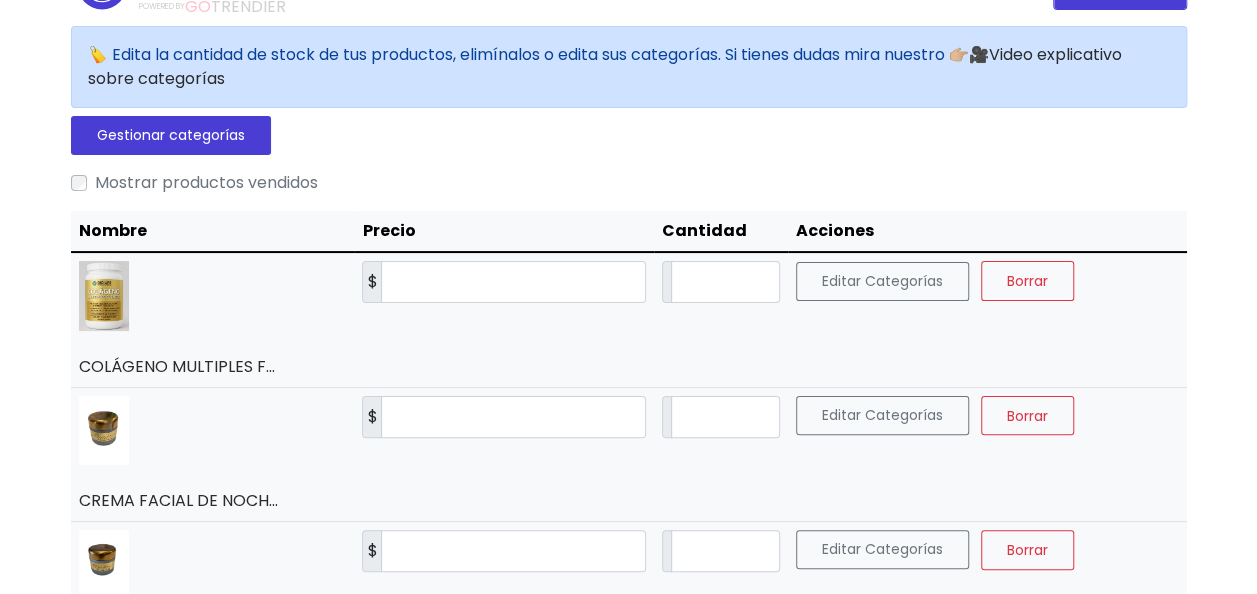 scroll, scrollTop: 0, scrollLeft: 0, axis: both 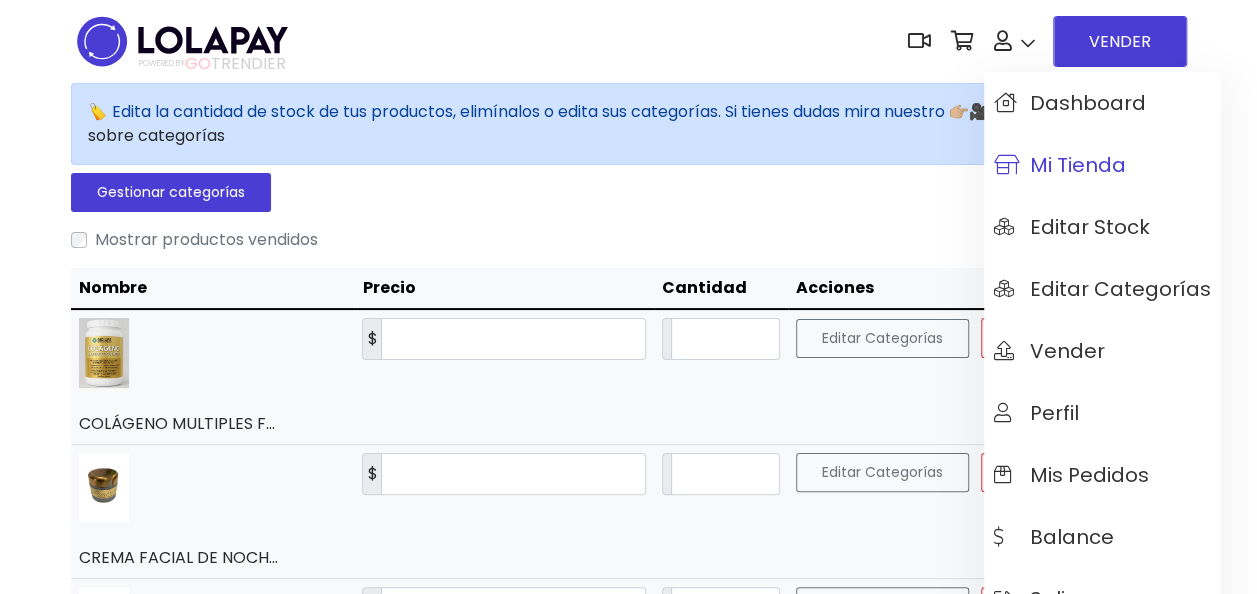 click on "Mi tienda" at bounding box center [1060, 165] 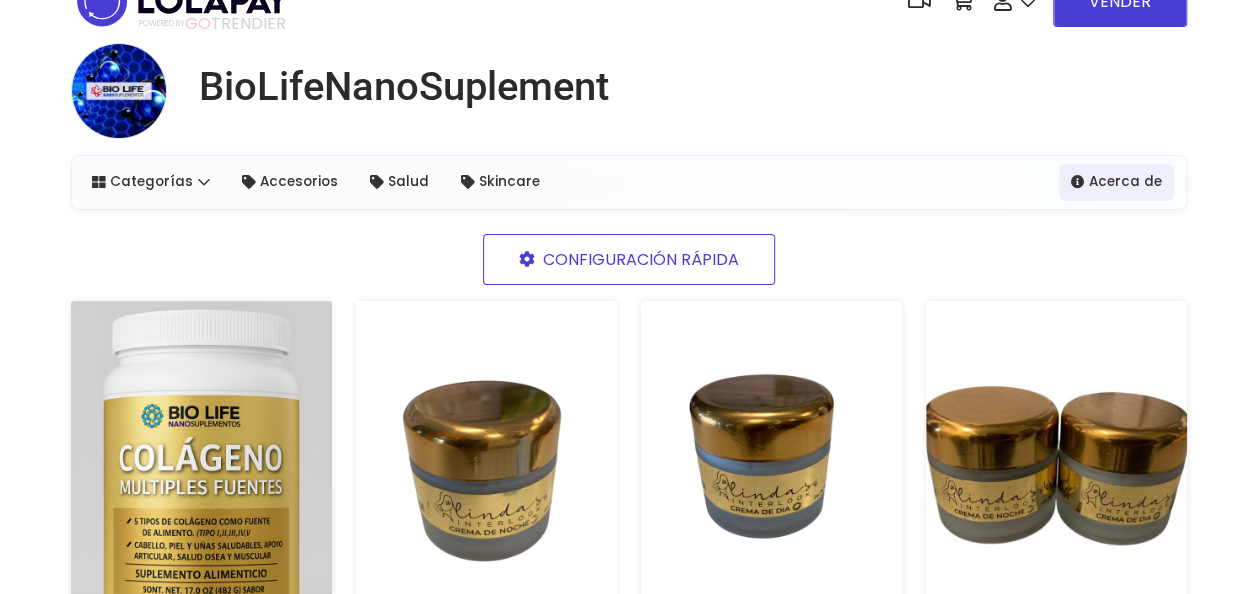 scroll, scrollTop: 0, scrollLeft: 0, axis: both 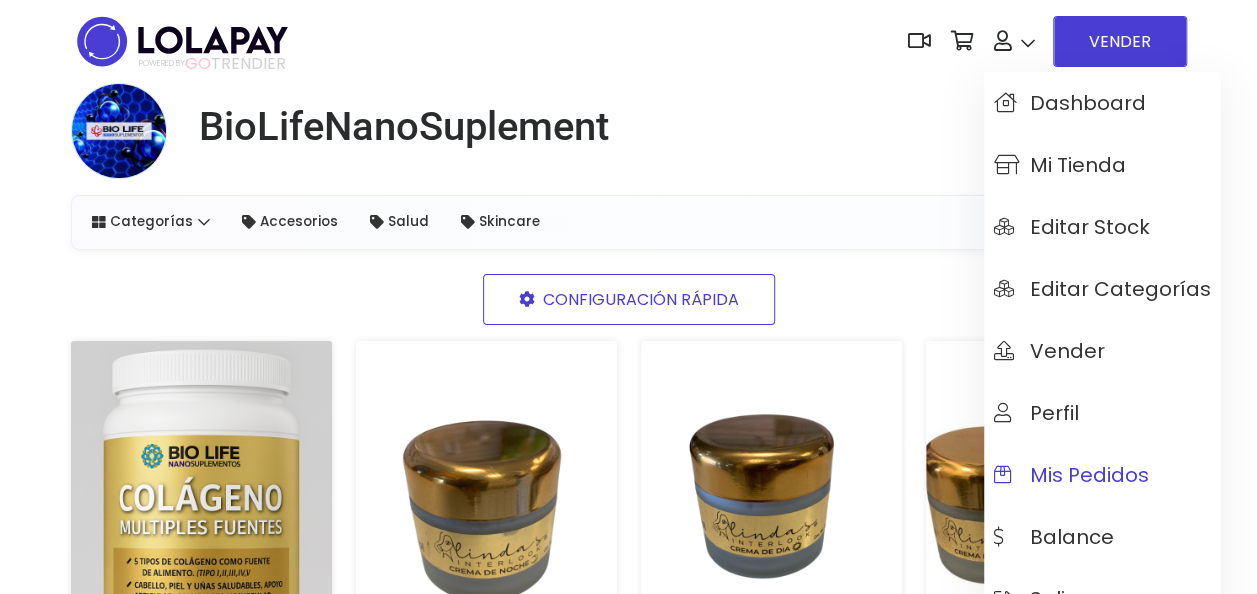 click on "Mis pedidos" at bounding box center [1071, 475] 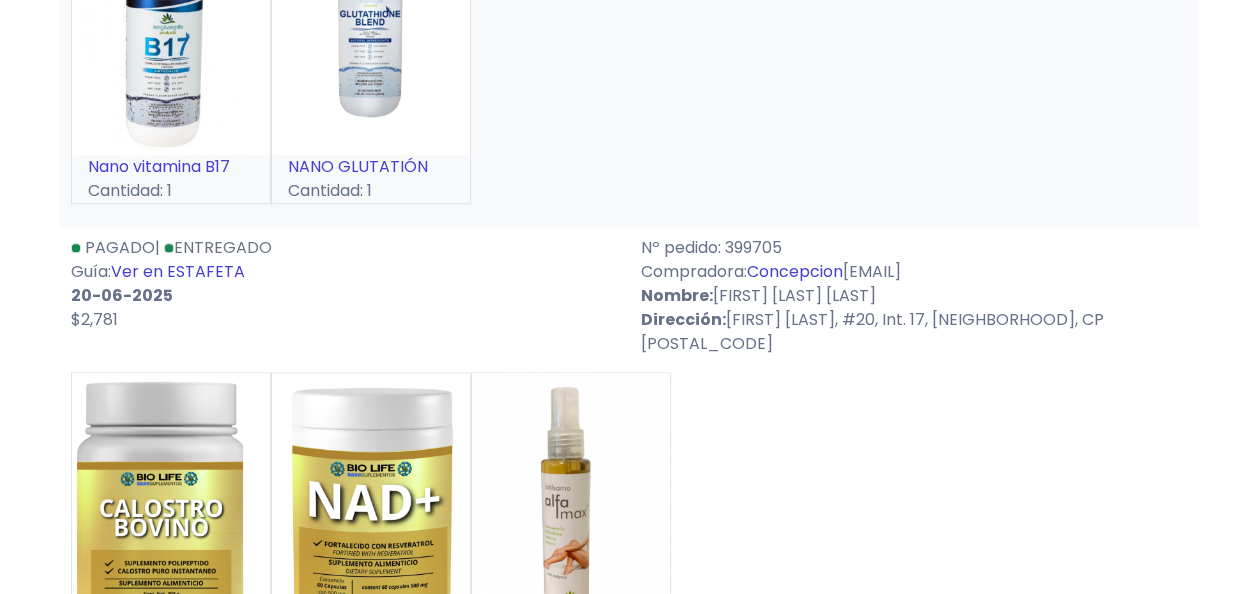 scroll, scrollTop: 900, scrollLeft: 0, axis: vertical 